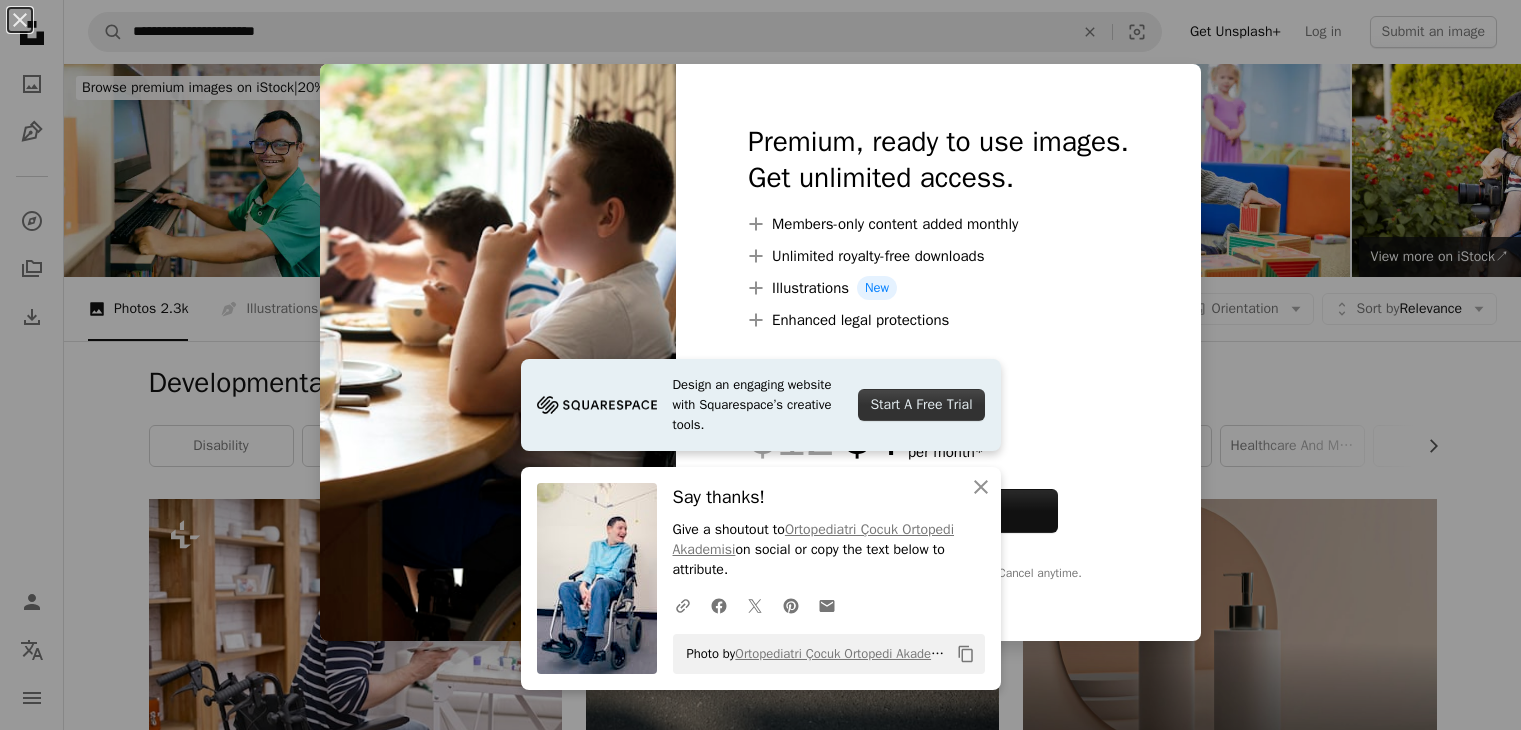scroll, scrollTop: 3500, scrollLeft: 0, axis: vertical 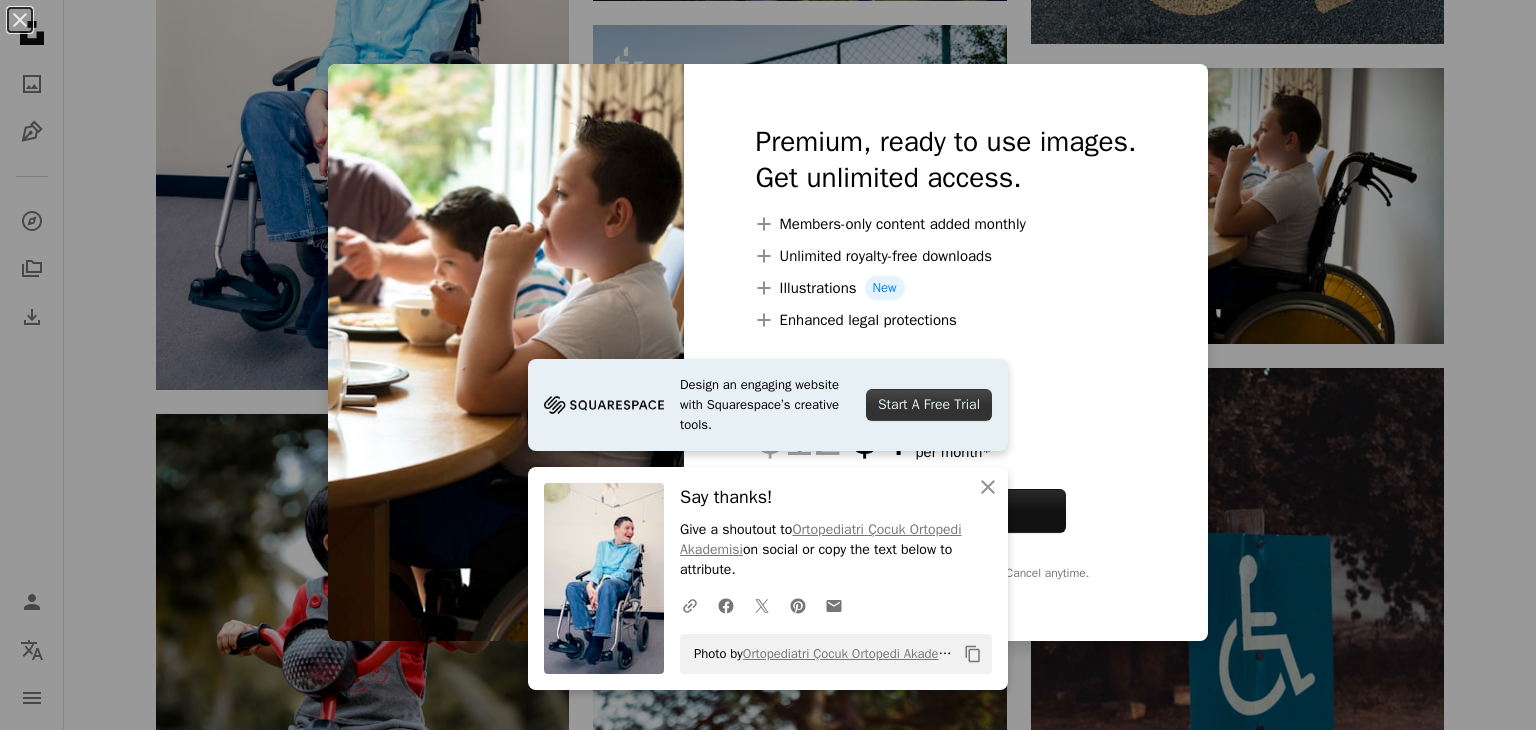 click on "A plus sign Members-only content added monthly" at bounding box center [946, 224] 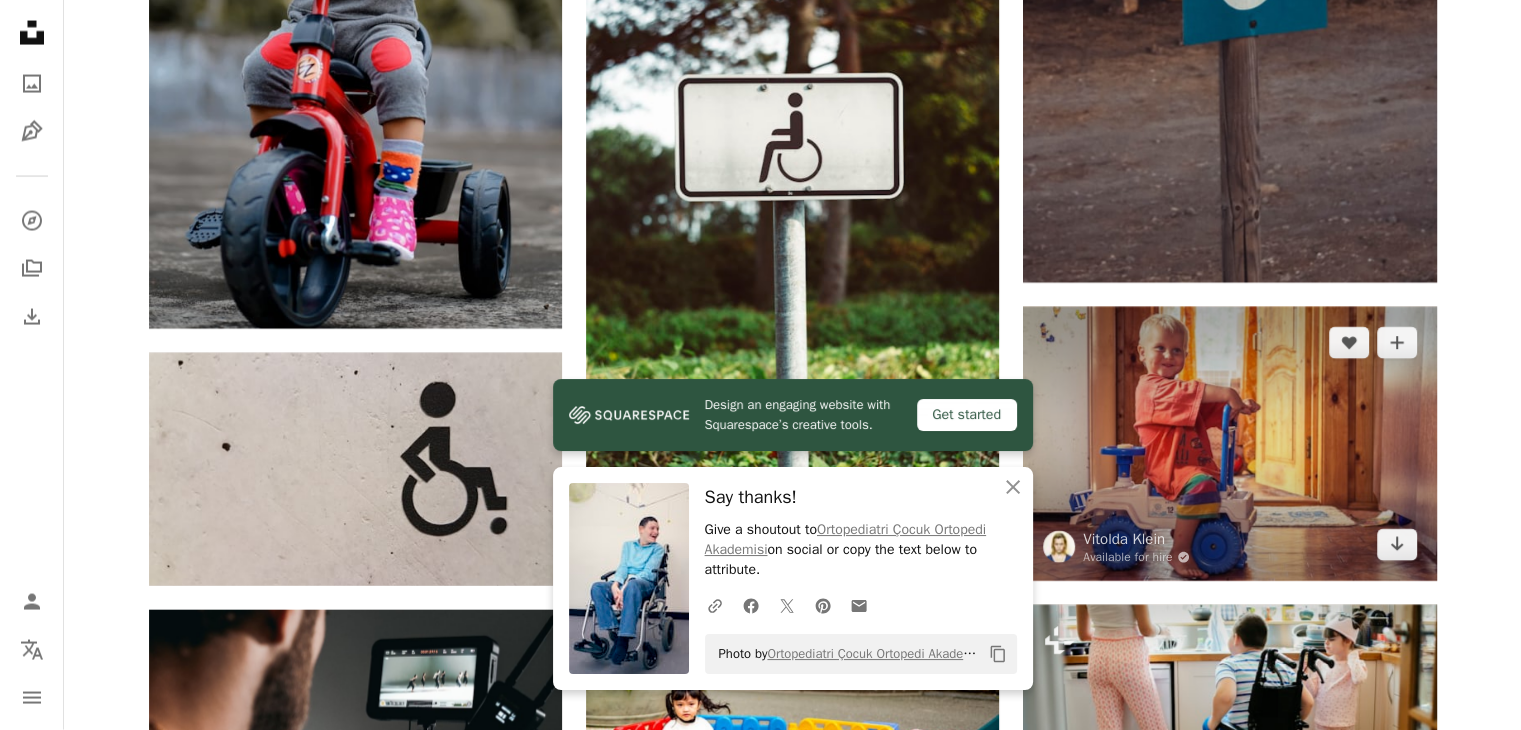 scroll, scrollTop: 4300, scrollLeft: 0, axis: vertical 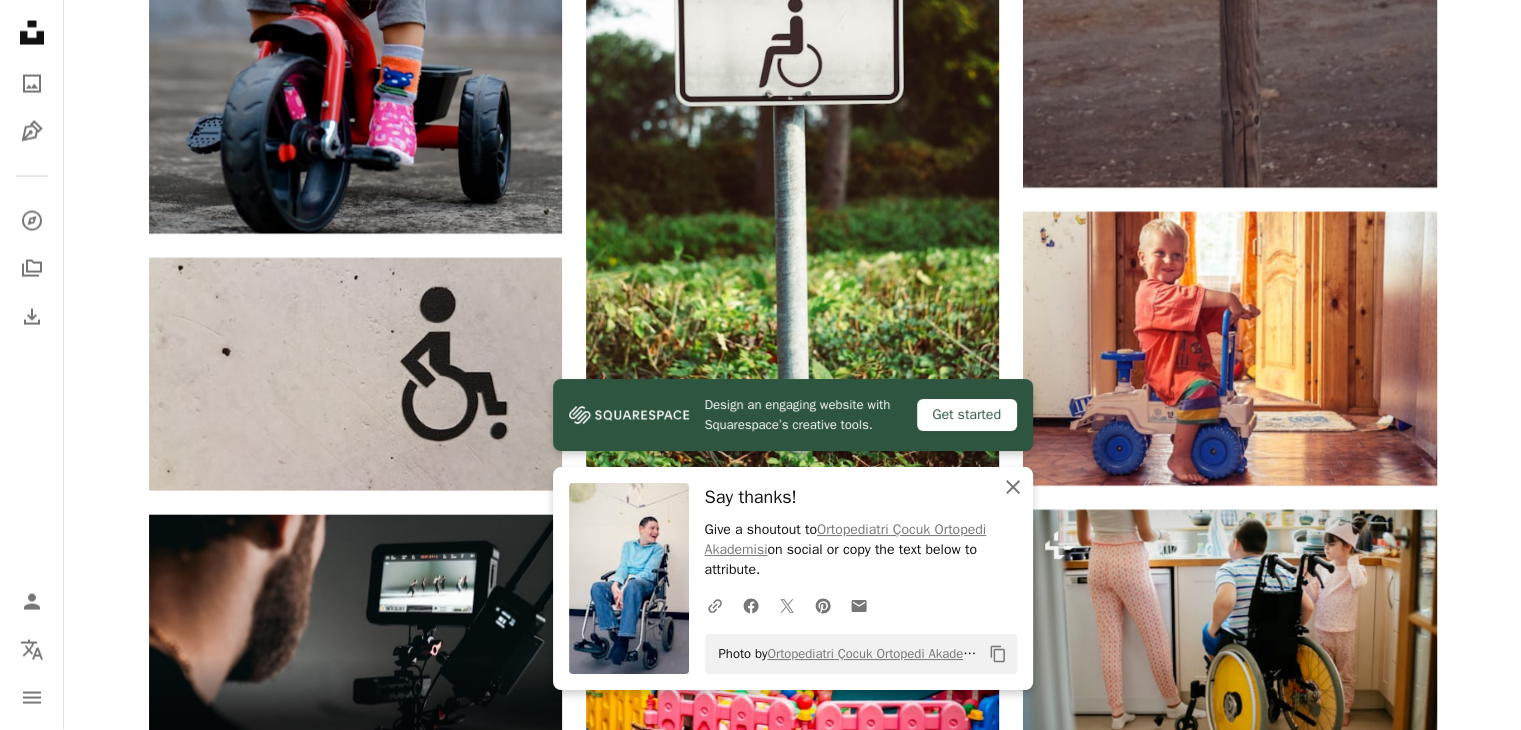 click on "An X shape" 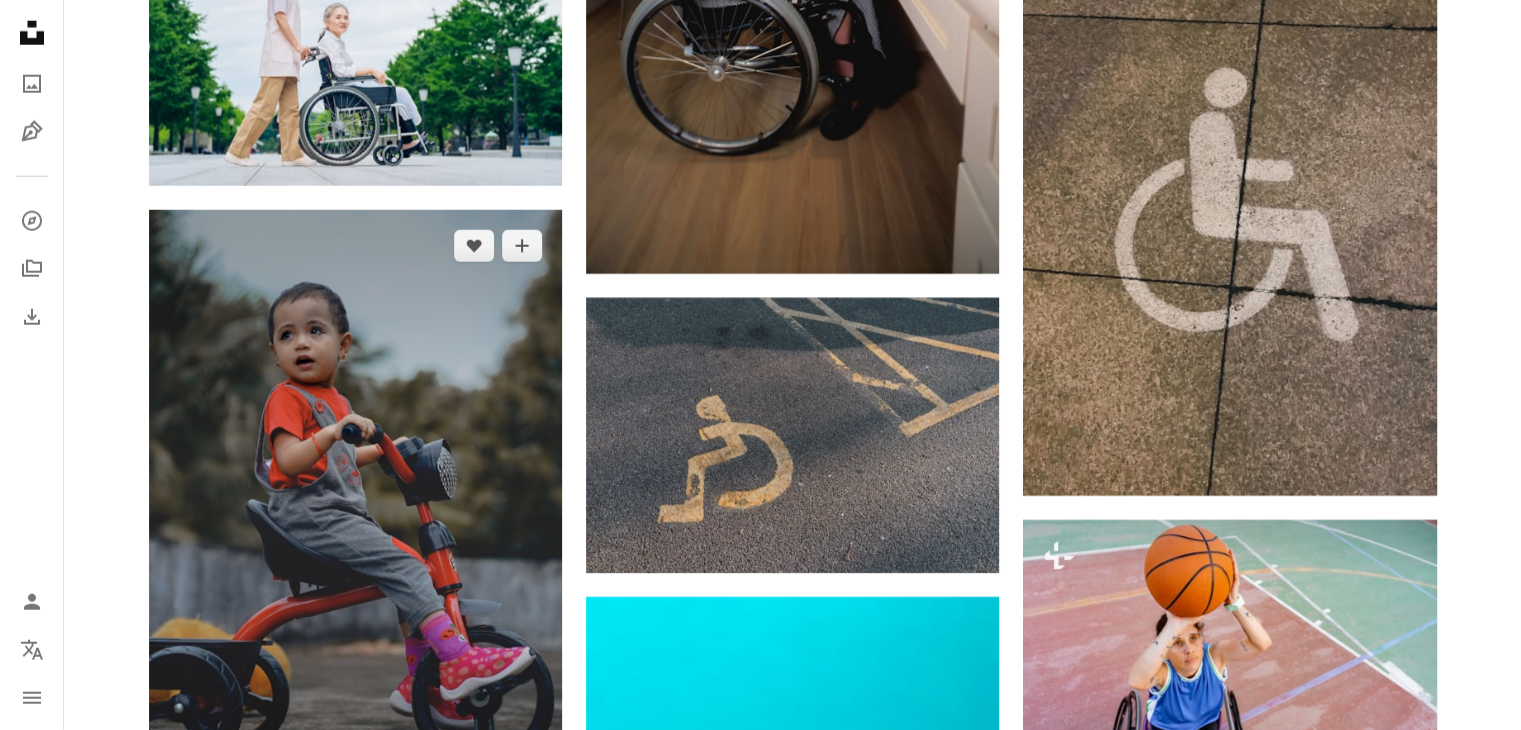 scroll, scrollTop: 5500, scrollLeft: 0, axis: vertical 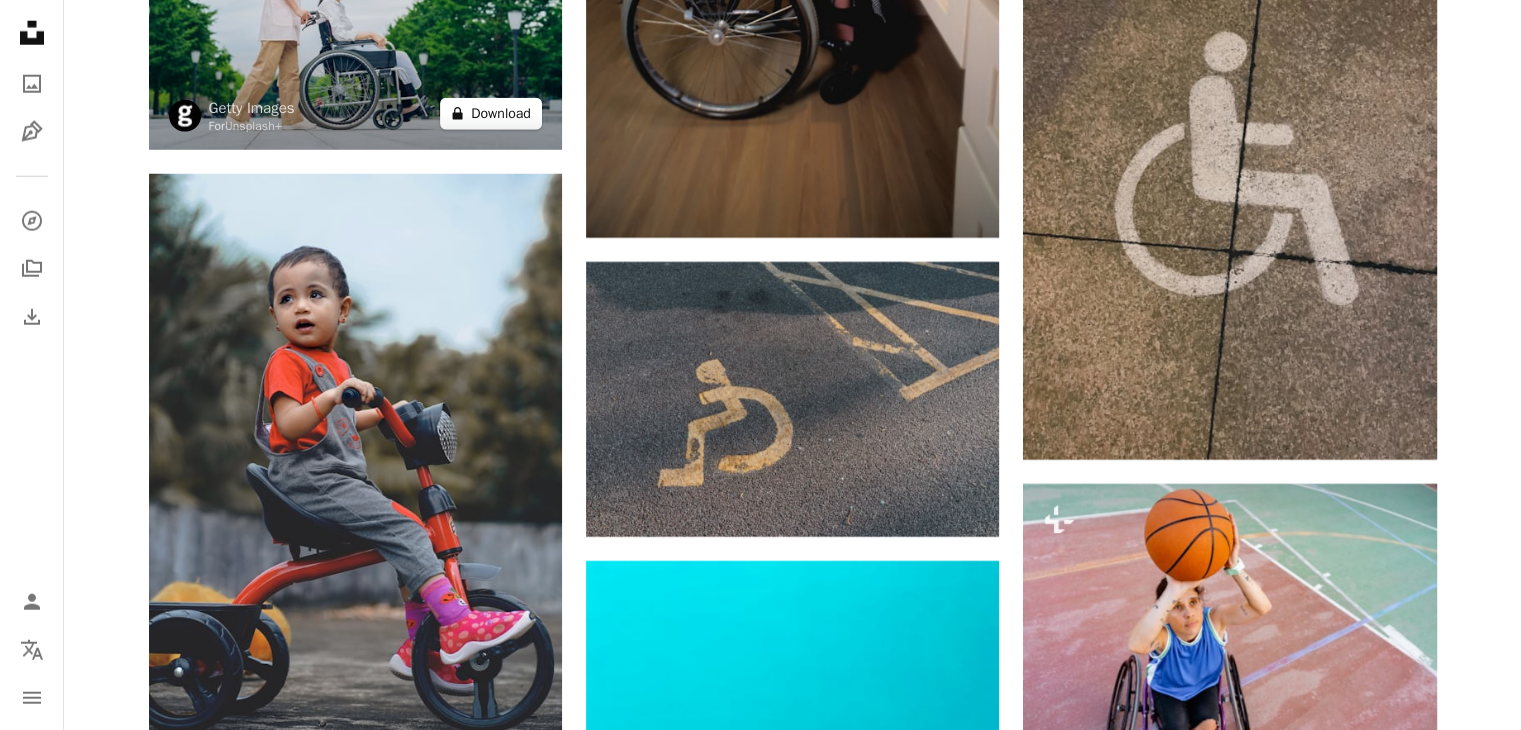 click on "A lock Download" at bounding box center [491, 114] 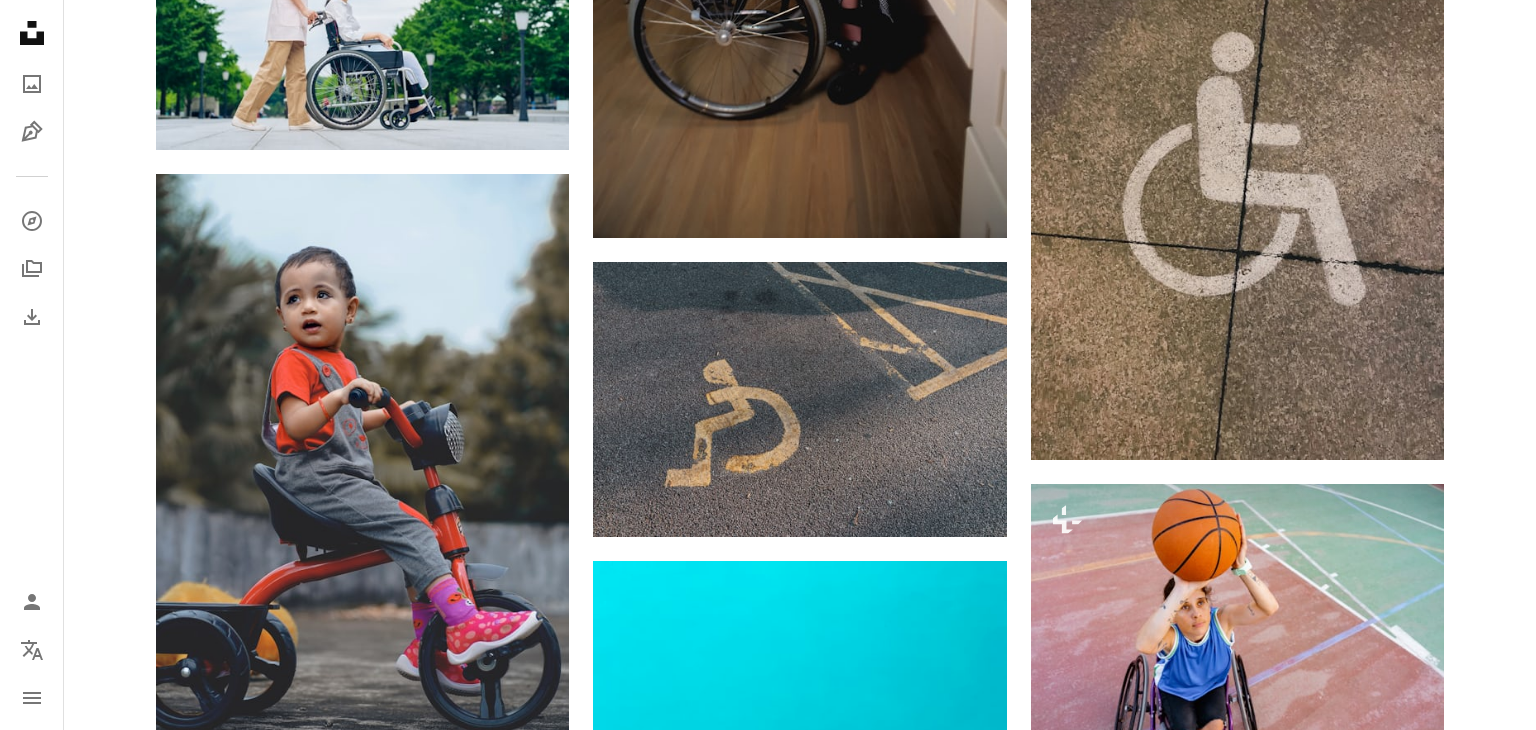 click on "An X shape Premium, ready to use images. Get unlimited access. A plus sign Members-only content added monthly A plus sign Unlimited royalty-free downloads A plus sign Illustrations  New A plus sign Enhanced legal protections yearly 66%  off monthly $12   $4 USD per month * Get  Unsplash+ * When paid annually, billed upfront  $48 Taxes where applicable. Renews automatically. Cancel anytime." at bounding box center [768, 4875] 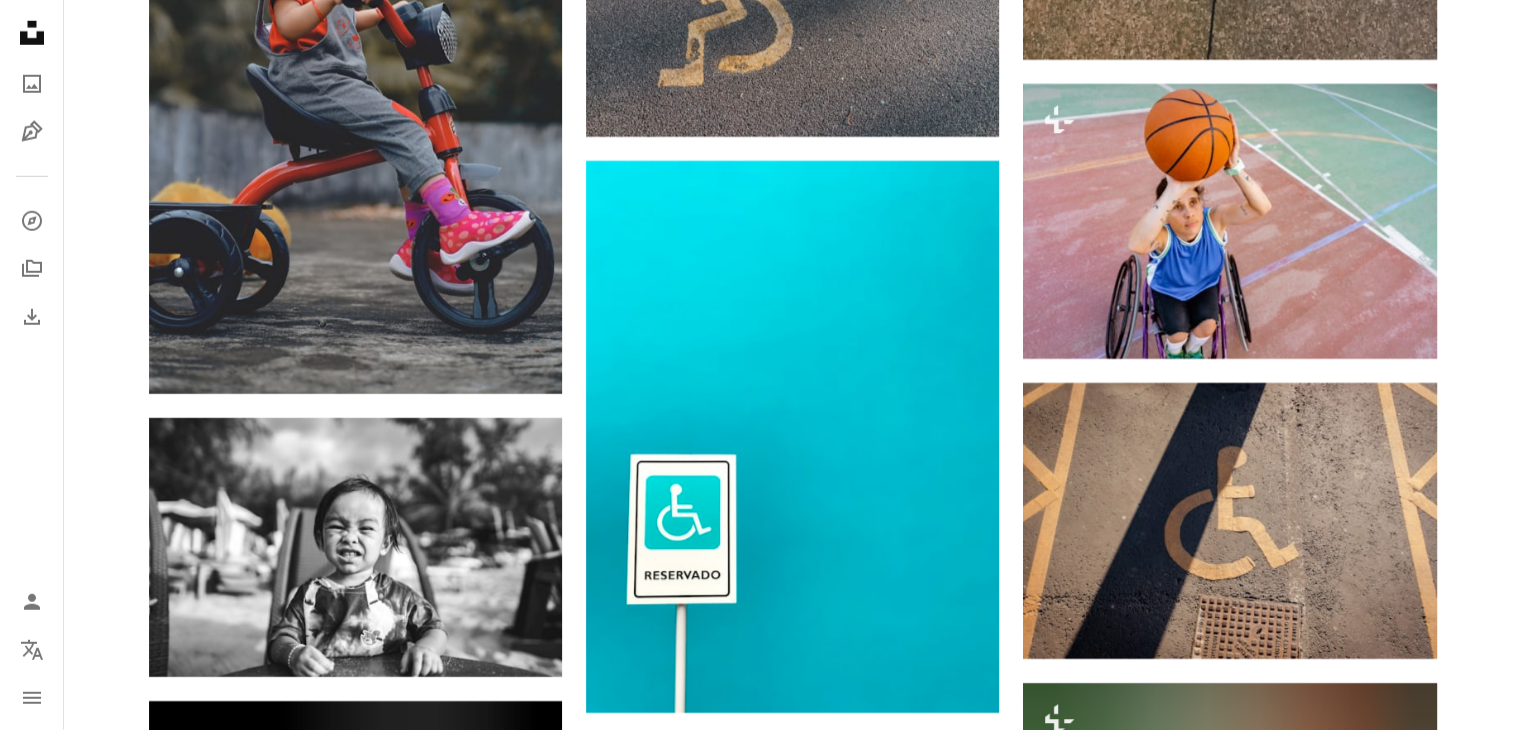 scroll, scrollTop: 6000, scrollLeft: 0, axis: vertical 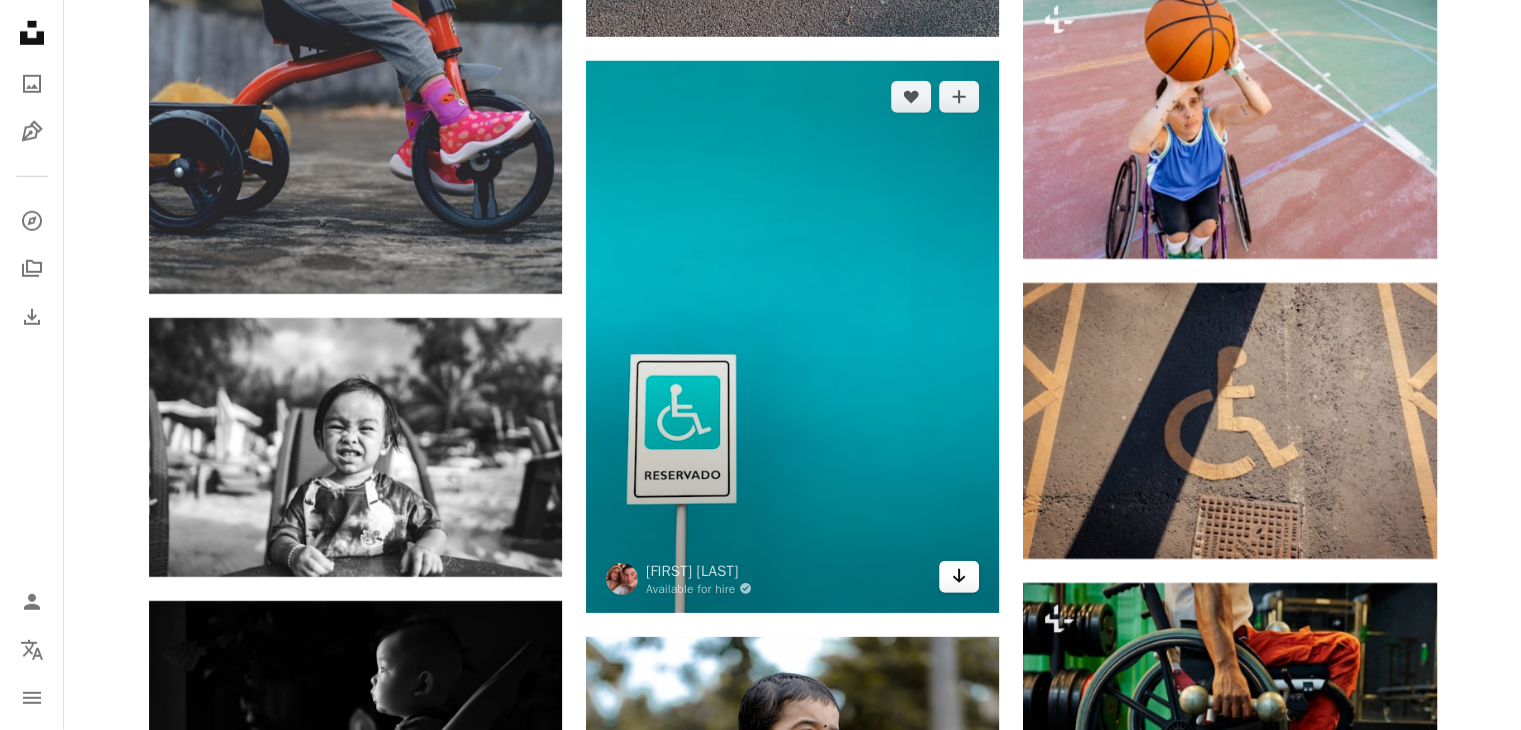 click on "Arrow pointing down" 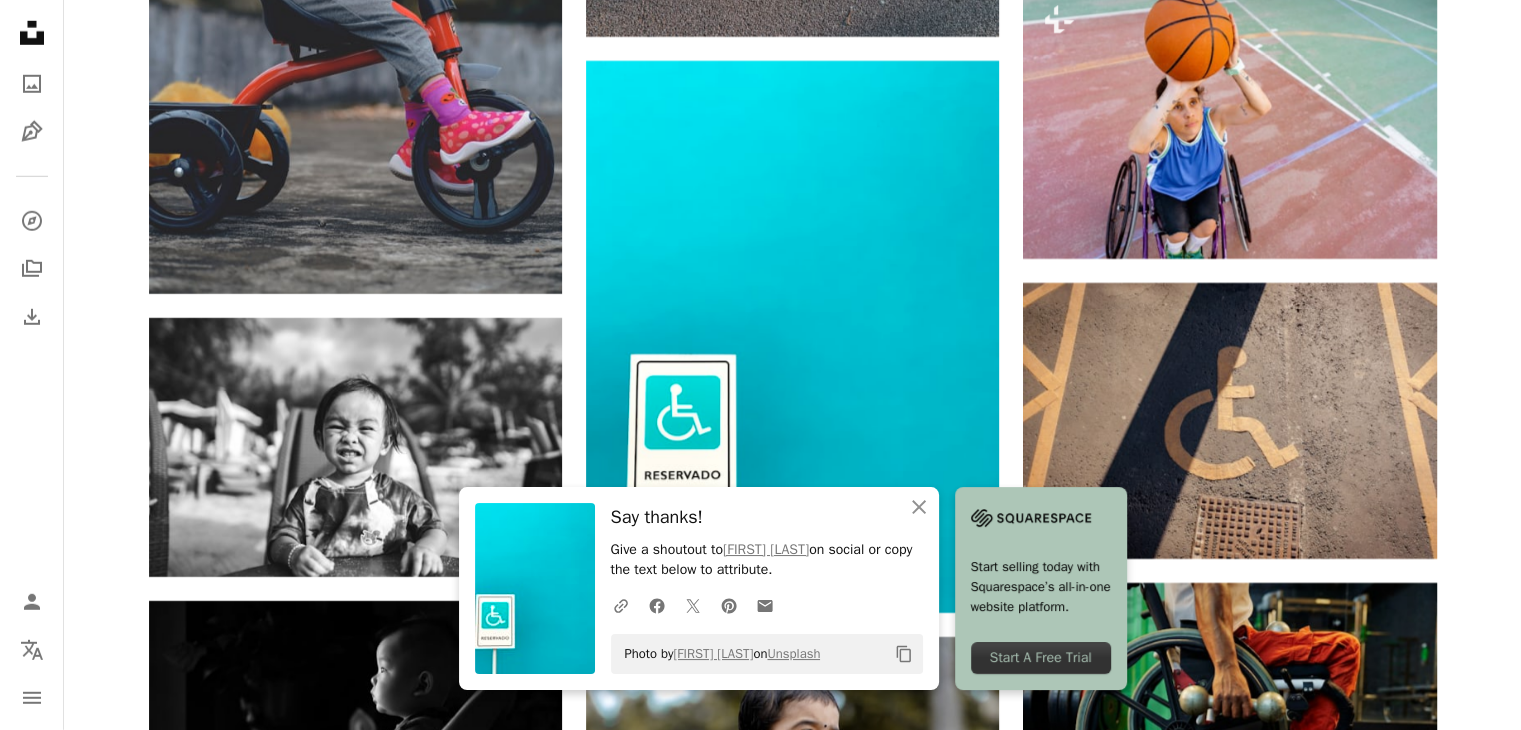 click on "Plus sign for Unsplash+ A heart A plus sign Getty Images For  Unsplash+ A lock Download A heart A plus sign Annie Spratt Arrow pointing down A heart A plus sign Catgirlmutant Arrow pointing down A heart A plus sign Jakub Pabis Available for hire A checkmark inside of a circle Arrow pointing down Plus sign for Unsplash+ A heart A plus sign Getty Images For  Unsplash+ A lock Download A heart A plus sign Tim Mossholder Arrow pointing down A heart A plus sign Nena Cordeiro Arrow pointing down A heart A plus sign Ortopediatri Çocuk Ortopedi Akademisi Arrow pointing down A heart A plus sign Nandhu Kumar Available for hire A checkmark inside of a circle Arrow pointing down A heart A plus sign marianne bos Arrow pointing down –– ––– –––  –– ––– –  ––– –––  ––––  –   – –– –––  – – ––– –– –– –––– –– On-brand and on budget images for your next campaign Learn More Plus sign for Unsplash+ A heart A plus sign Getty Images For  For" at bounding box center [792, -746] 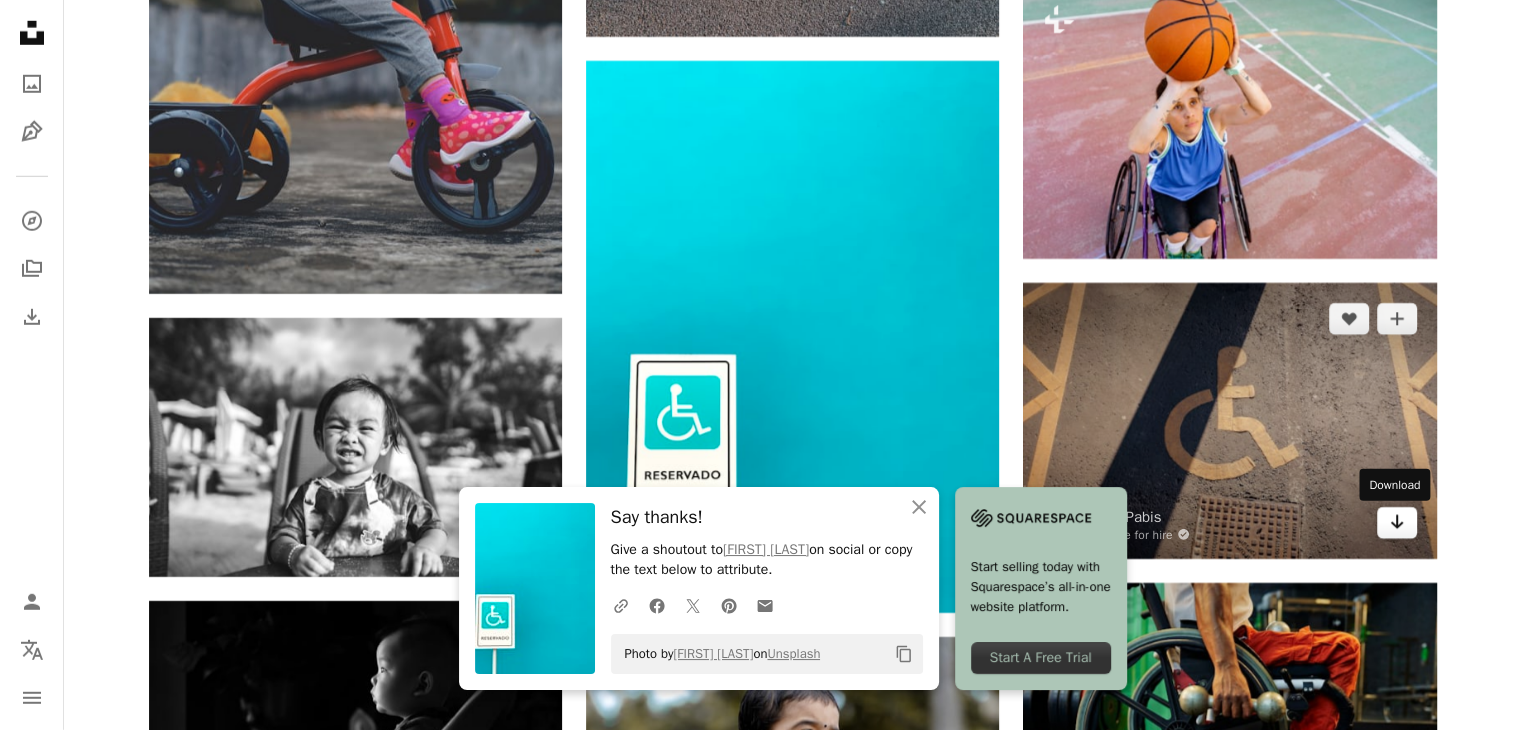 click on "Arrow pointing down" at bounding box center (1397, 523) 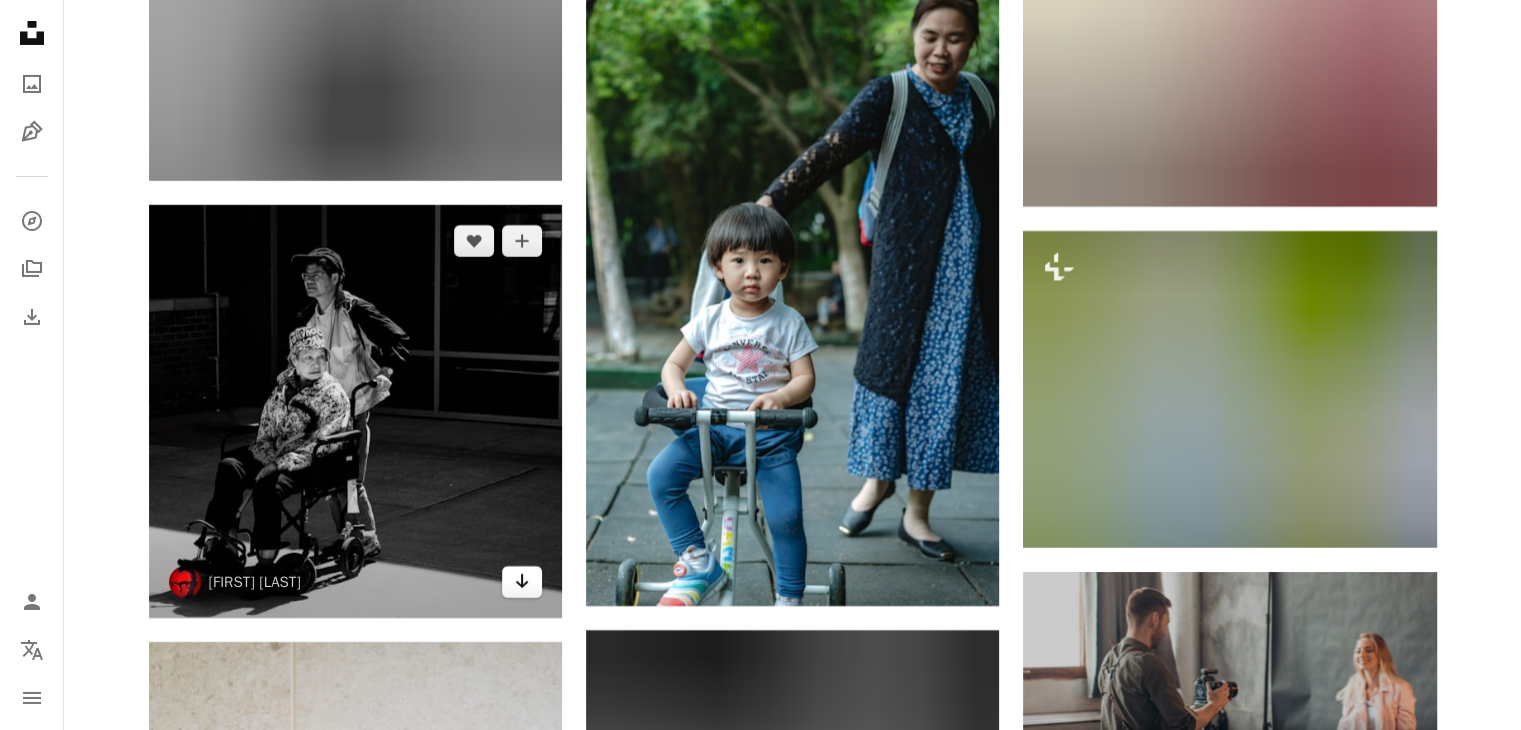 scroll, scrollTop: 7300, scrollLeft: 0, axis: vertical 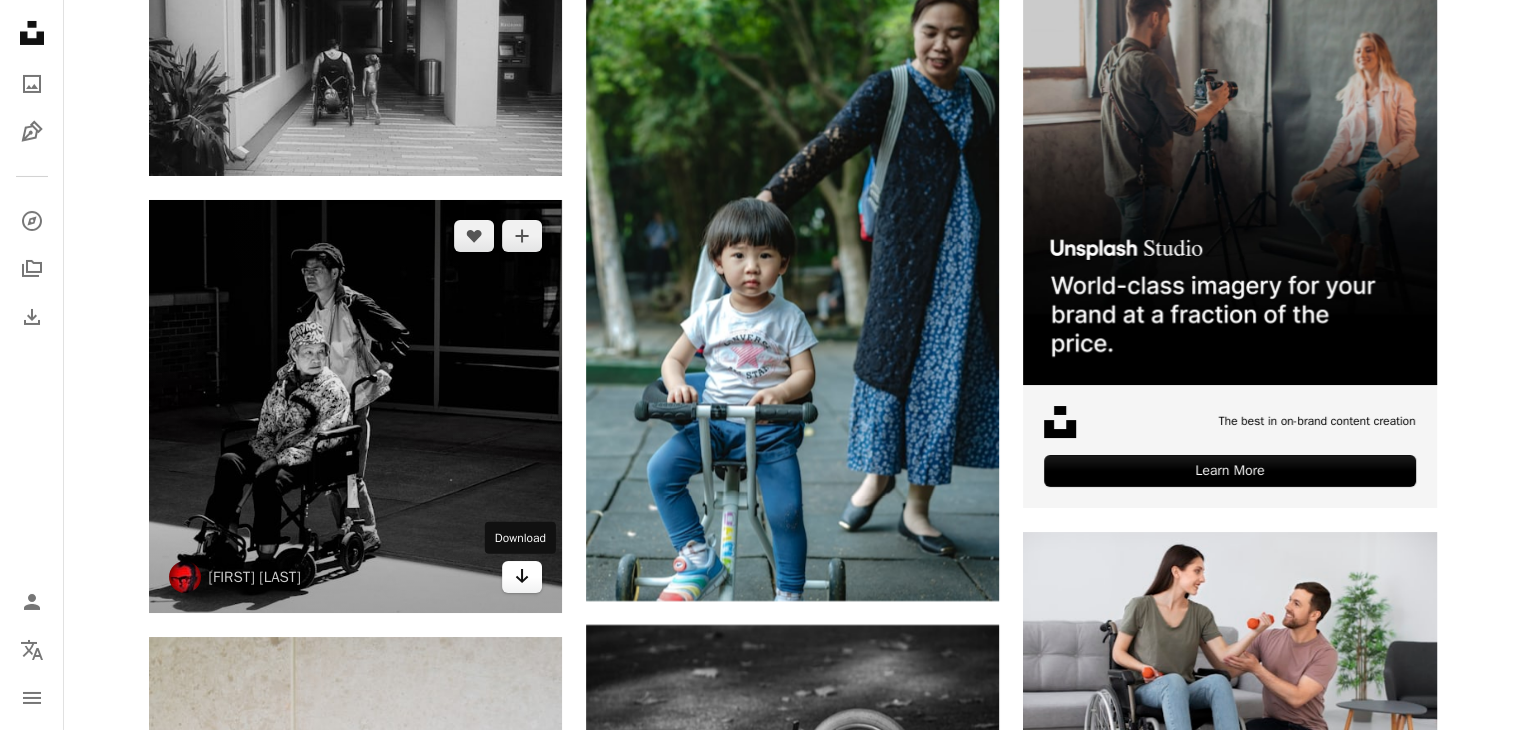 click on "Arrow pointing down" 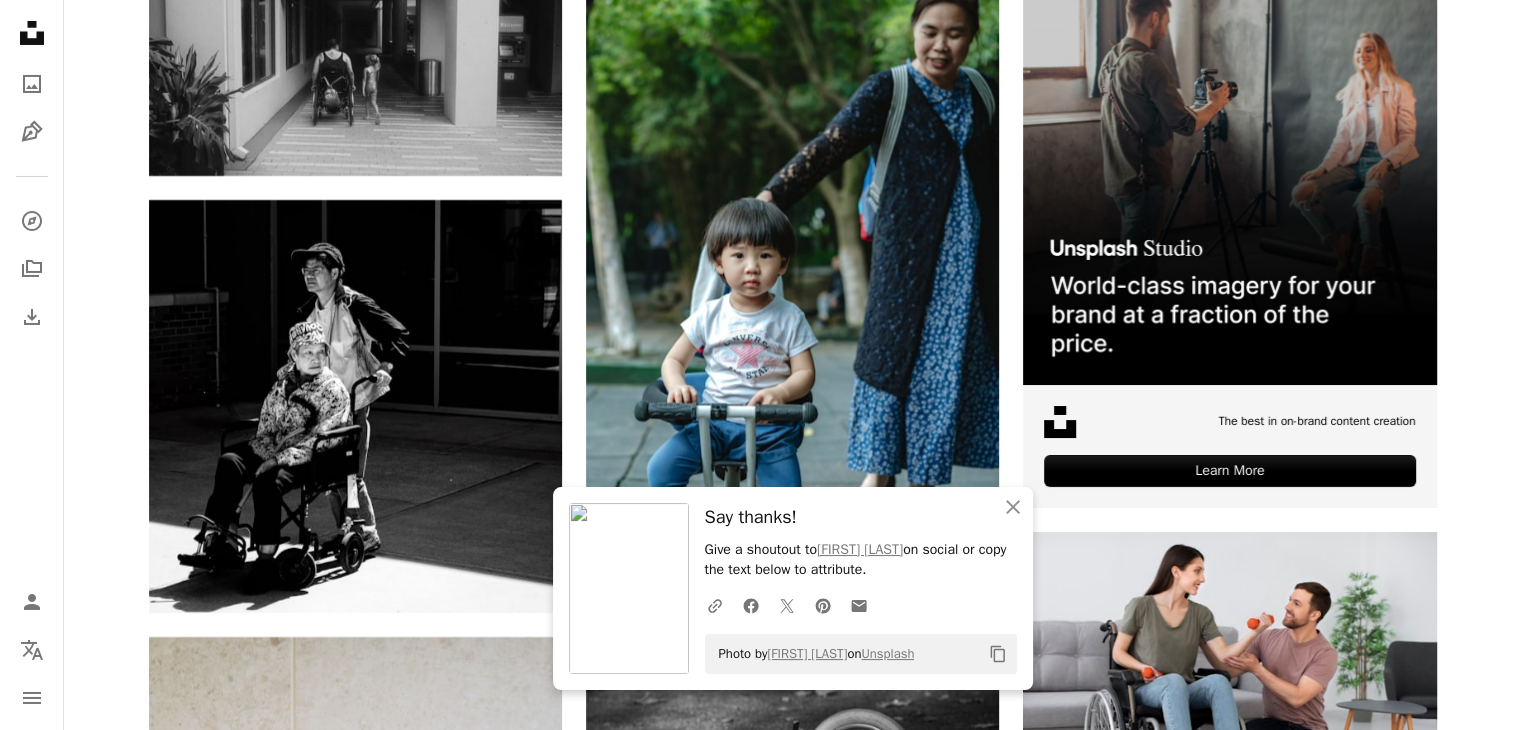click on "Plus sign for Unsplash+ A heart A plus sign Getty Images For  Unsplash+ A lock Download A heart A plus sign Annie Spratt Arrow pointing down A heart A plus sign Catgirlmutant Arrow pointing down A heart A plus sign Jakub Pabis Available for hire A checkmark inside of a circle Arrow pointing down Plus sign for Unsplash+ A heart A plus sign Getty Images For  Unsplash+ A lock Download A heart A plus sign Tim Mossholder Arrow pointing down A heart A plus sign Nena Cordeiro Arrow pointing down A heart A plus sign Ortopediatri Çocuk Ortopedi Akademisi Arrow pointing down A heart A plus sign Nandhu Kumar Available for hire A checkmark inside of a circle Arrow pointing down A heart A plus sign marianne bos Arrow pointing down –– ––– –––  –– ––– –  ––– –––  ––––  –   – –– –––  – – ––– –– –– –––– –– On-brand and on budget images for your next campaign Learn More Plus sign for Unsplash+ A heart A plus sign Getty Images For  For" at bounding box center [792, -907] 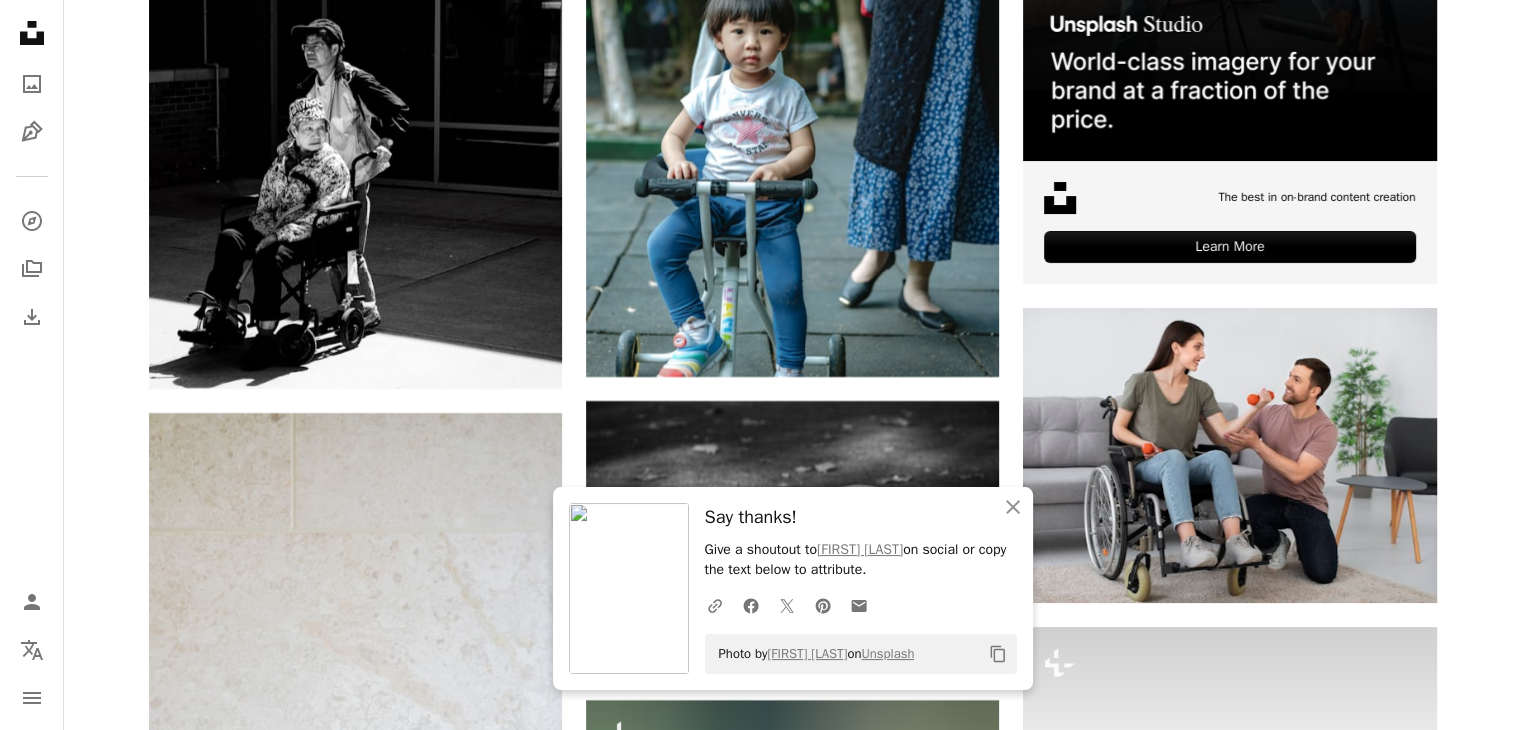 scroll, scrollTop: 7700, scrollLeft: 0, axis: vertical 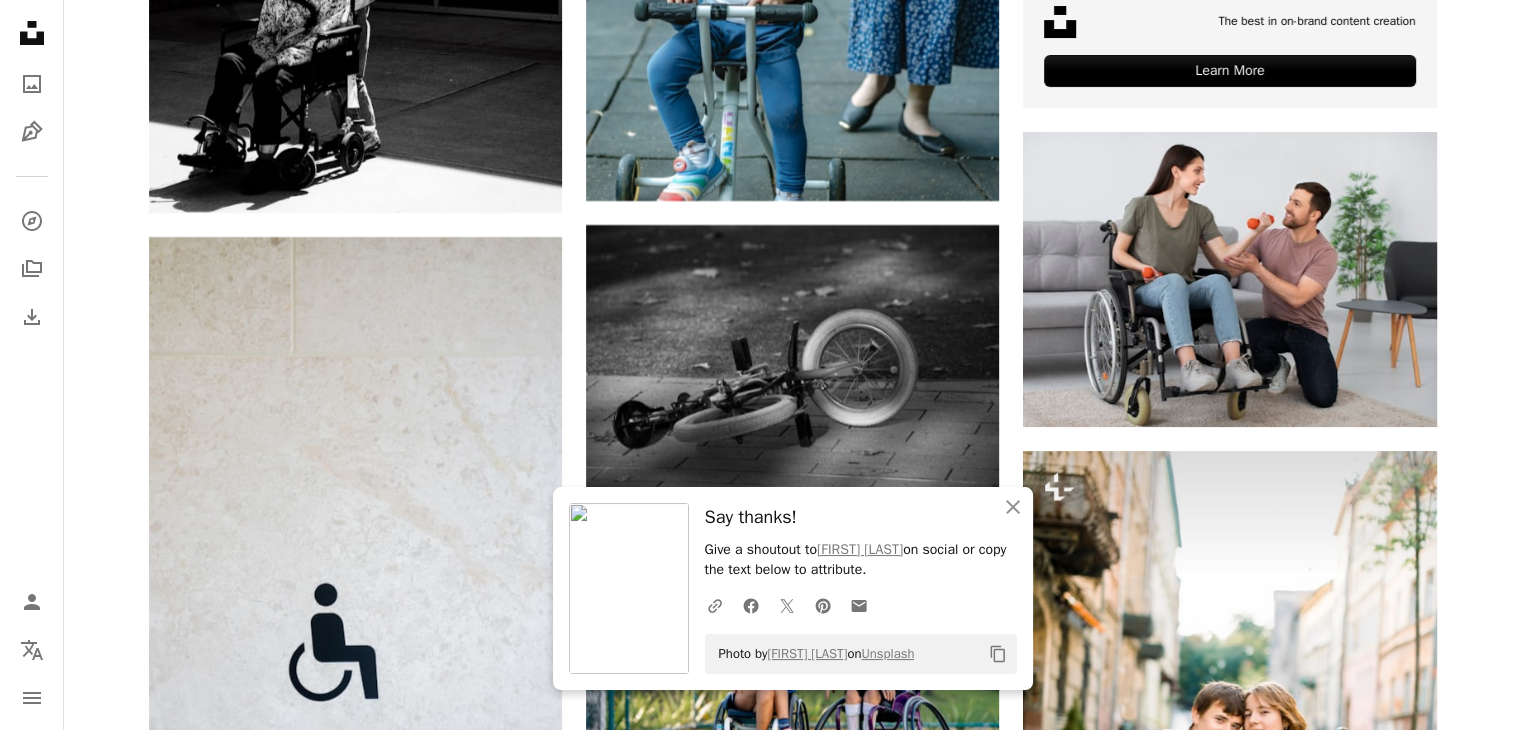 click on "Plus sign for Unsplash+ A heart A plus sign Getty Images For  Unsplash+ A lock Download A heart A plus sign Annie Spratt Arrow pointing down A heart A plus sign Catgirlmutant Arrow pointing down A heart A plus sign Jakub Pabis Available for hire A checkmark inside of a circle Arrow pointing down Plus sign for Unsplash+ A heart A plus sign Getty Images For  Unsplash+ A lock Download A heart A plus sign Tim Mossholder Arrow pointing down A heart A plus sign Nena Cordeiro Arrow pointing down A heart A plus sign Ortopediatri Çocuk Ortopedi Akademisi Arrow pointing down A heart A plus sign Nandhu Kumar Available for hire A checkmark inside of a circle Arrow pointing down A heart A plus sign marianne bos Arrow pointing down –– ––– –––  –– ––– –  ––– –––  ––––  –   – –– –––  – – ––– –– –– –––– –– On-brand and on budget images for your next campaign Learn More Plus sign for Unsplash+ A heart A plus sign Getty Images For  For" at bounding box center (792, -1307) 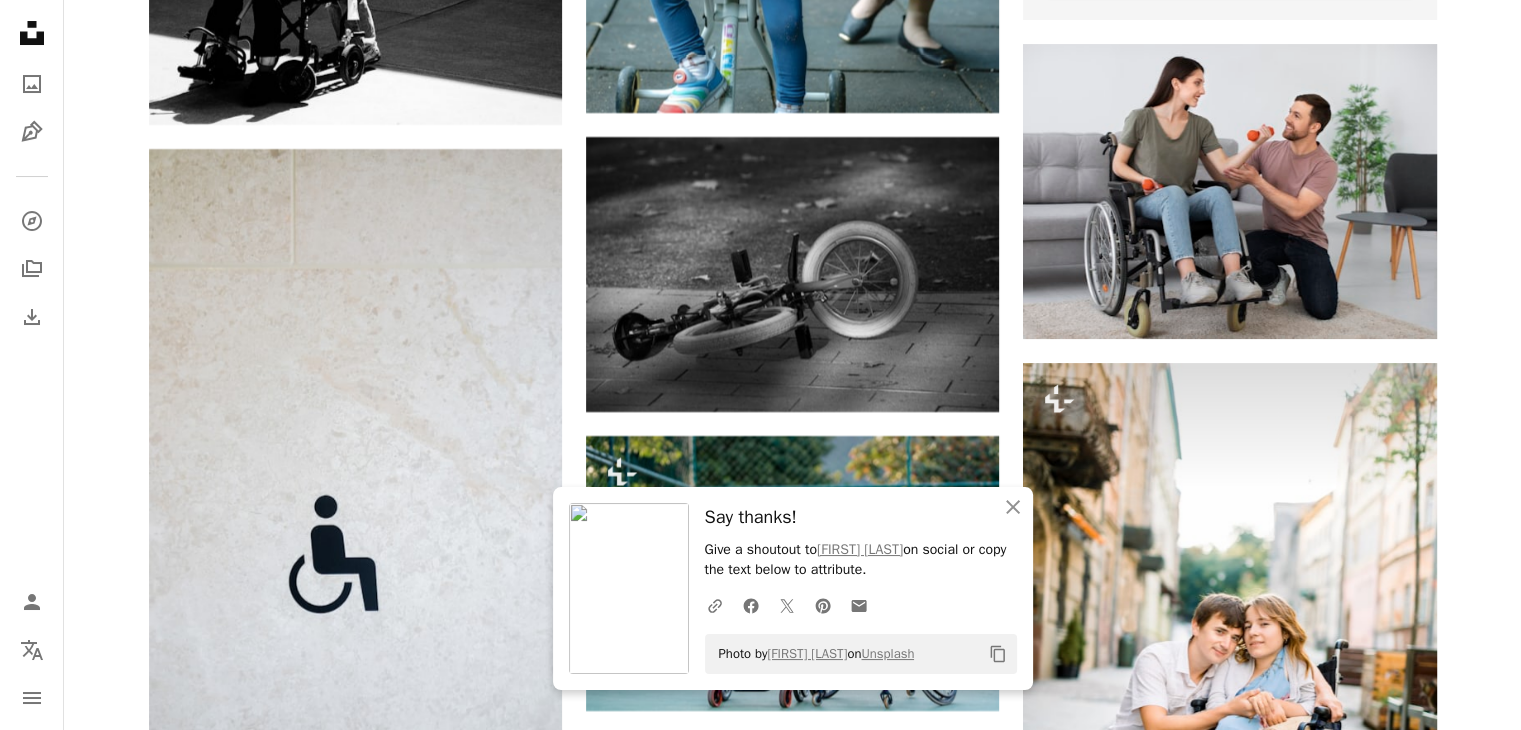 scroll, scrollTop: 7800, scrollLeft: 0, axis: vertical 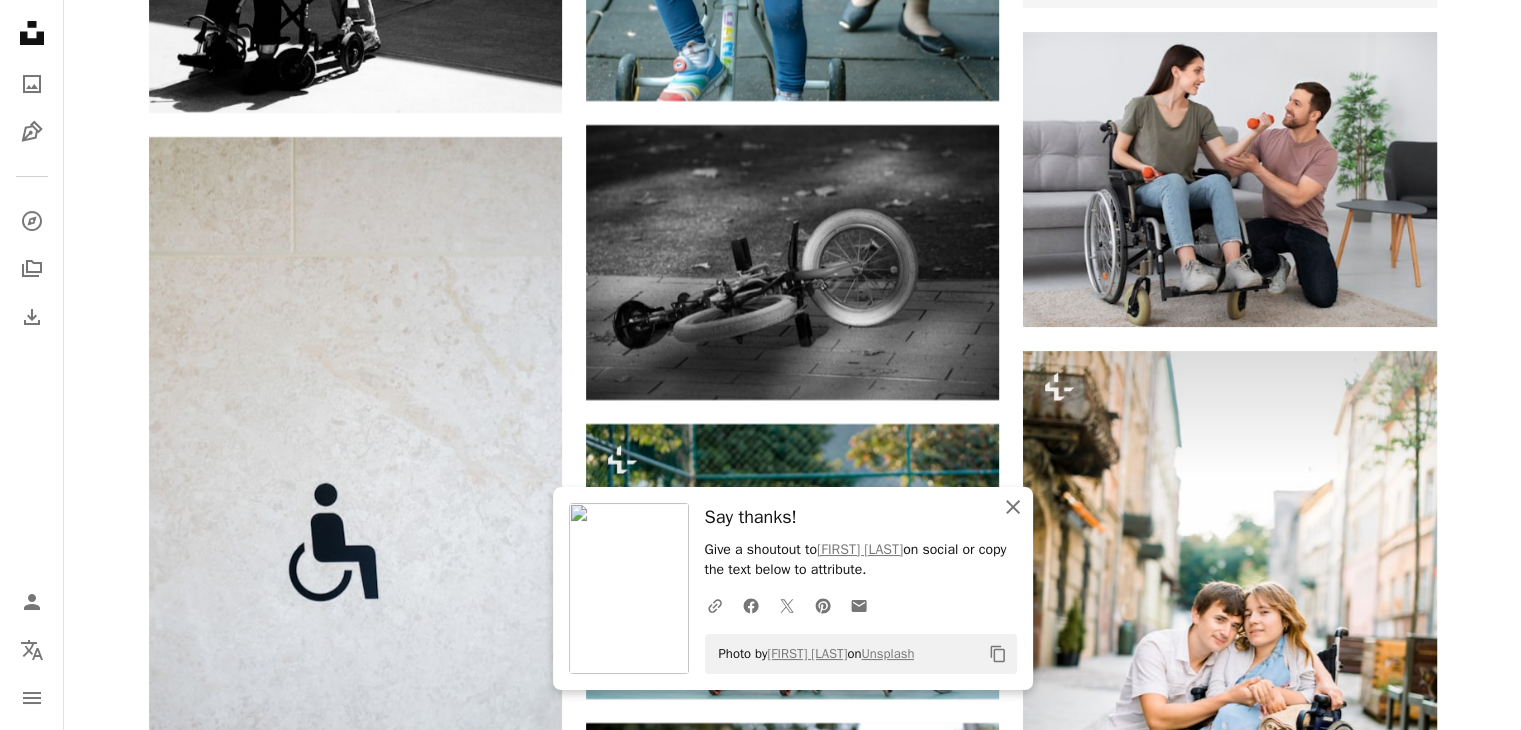 click on "An X shape" 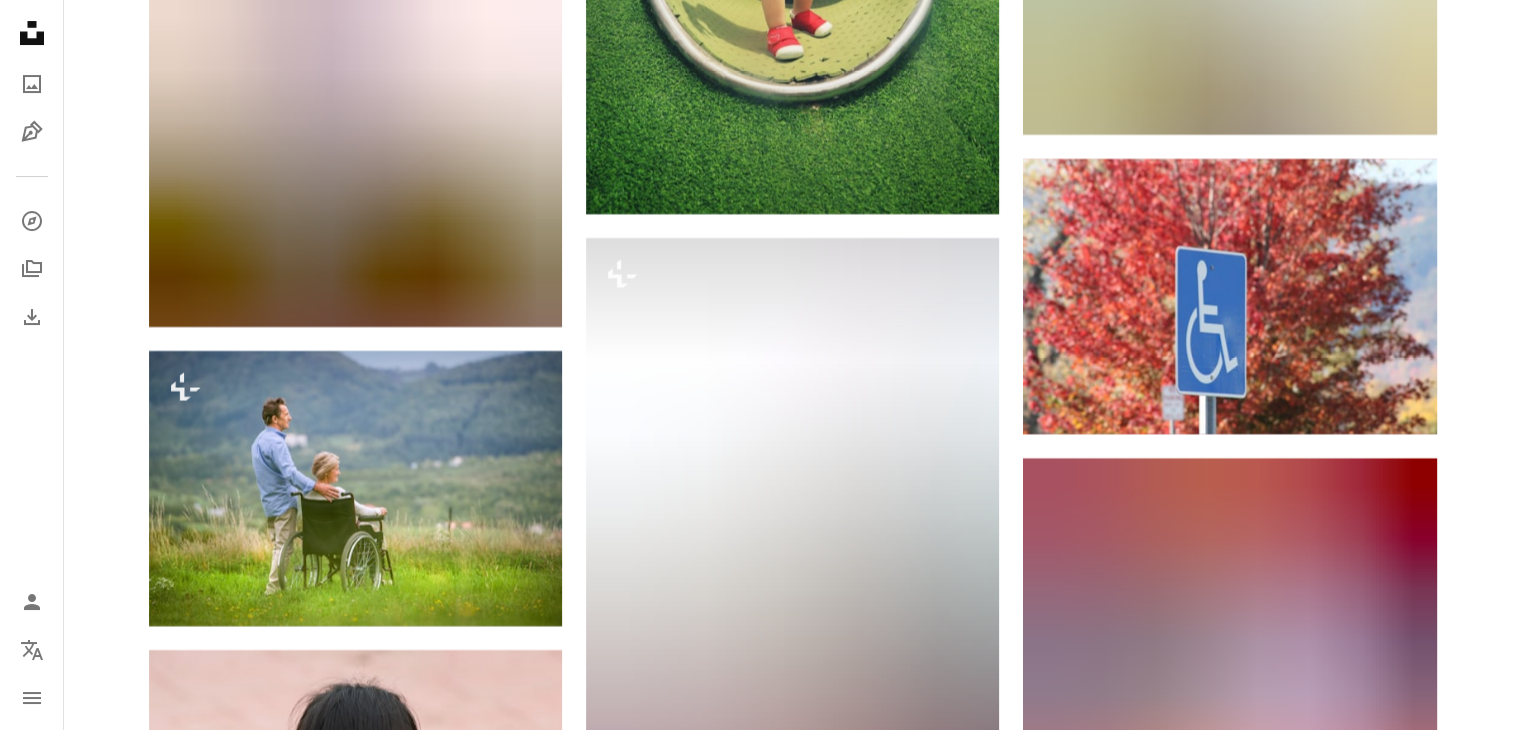 scroll, scrollTop: 15600, scrollLeft: 0, axis: vertical 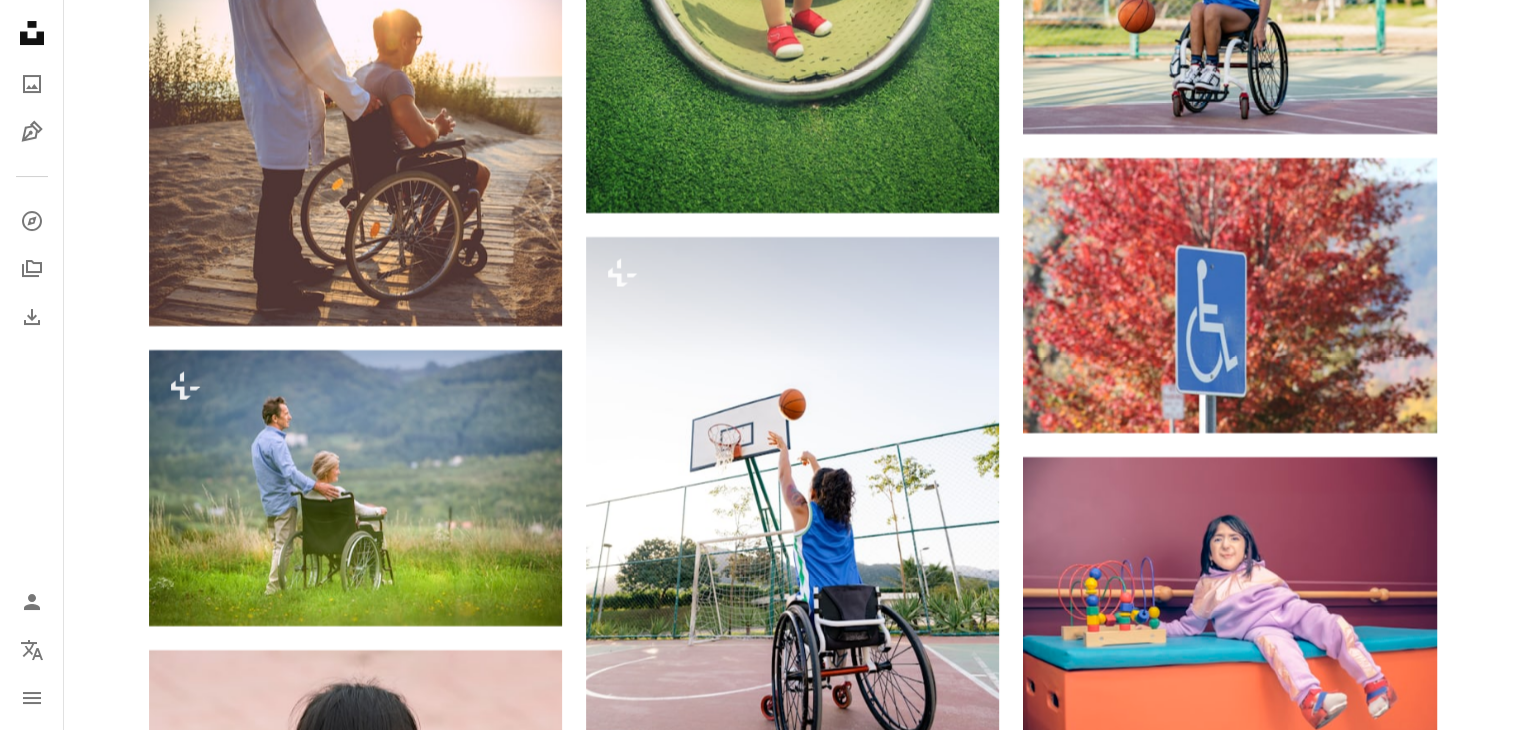 click on "Arrow pointing down" at bounding box center (1397, -501) 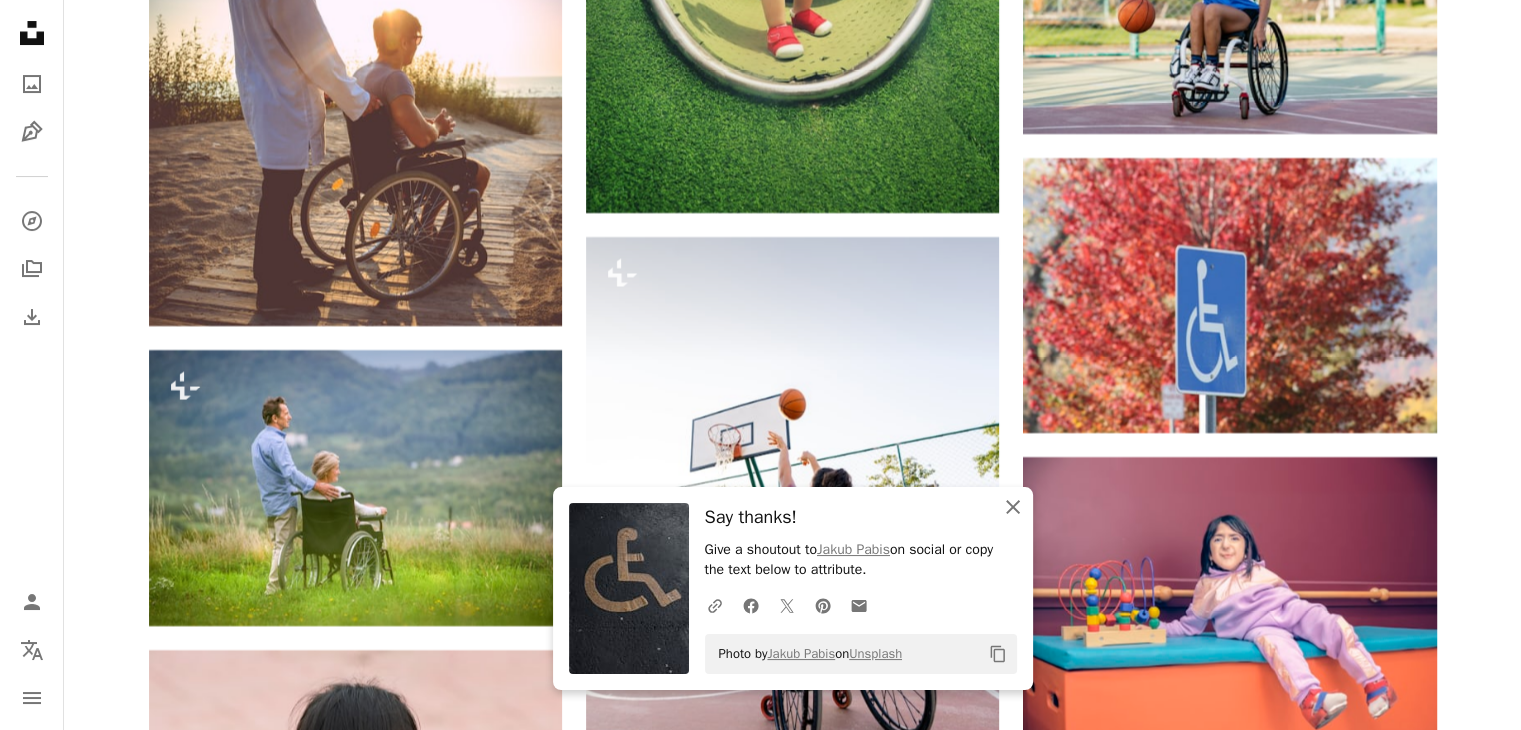 click on "An X shape" 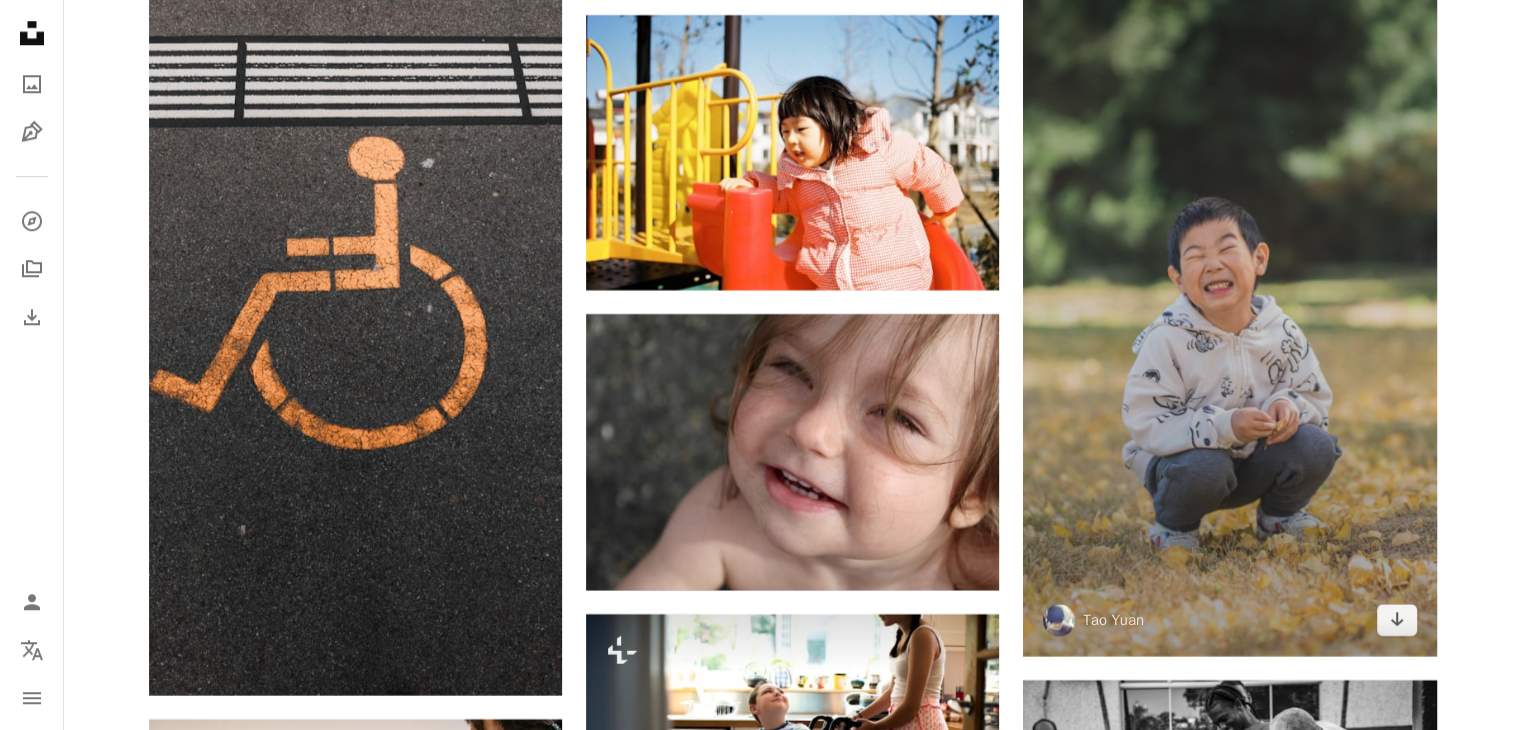 scroll, scrollTop: 17100, scrollLeft: 0, axis: vertical 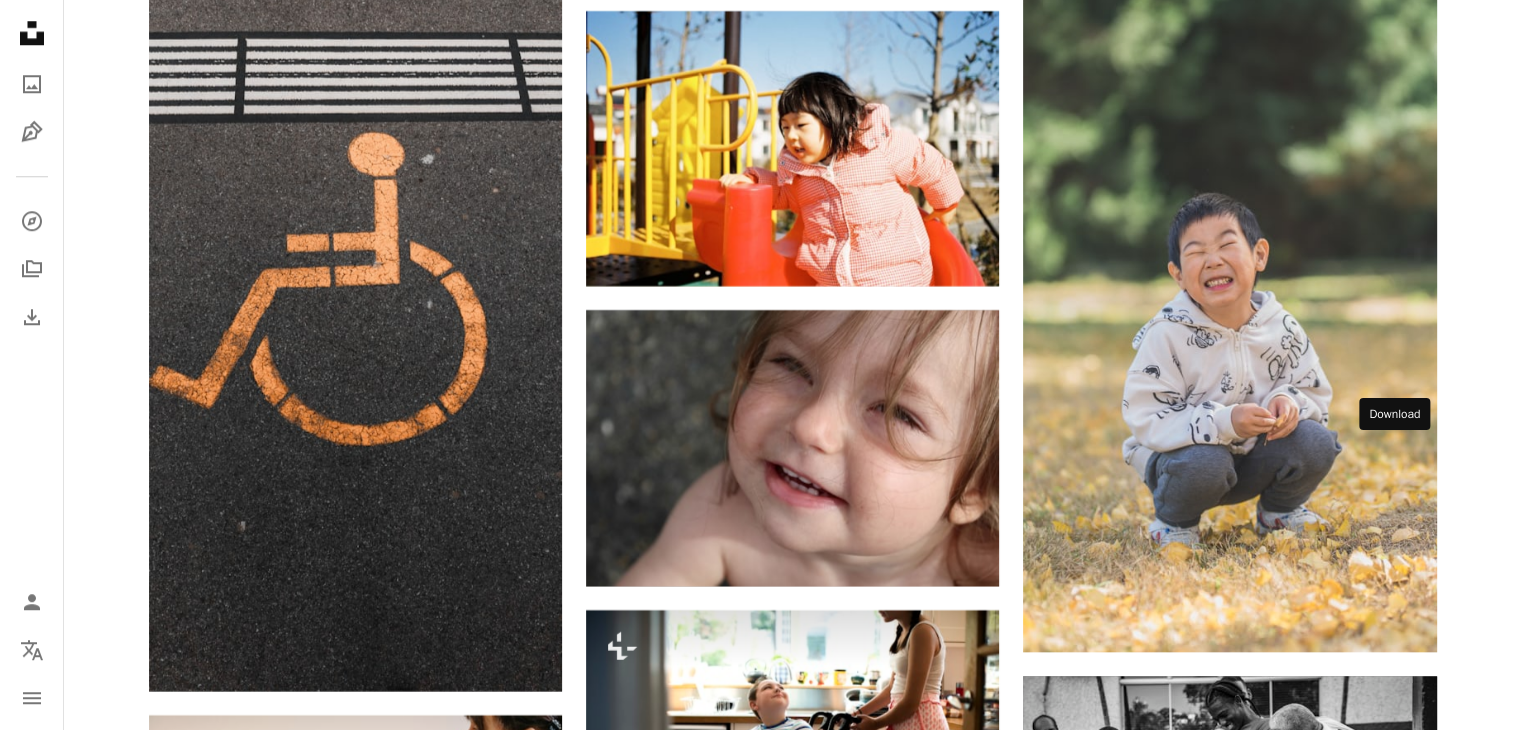 click on "Arrow pointing down" 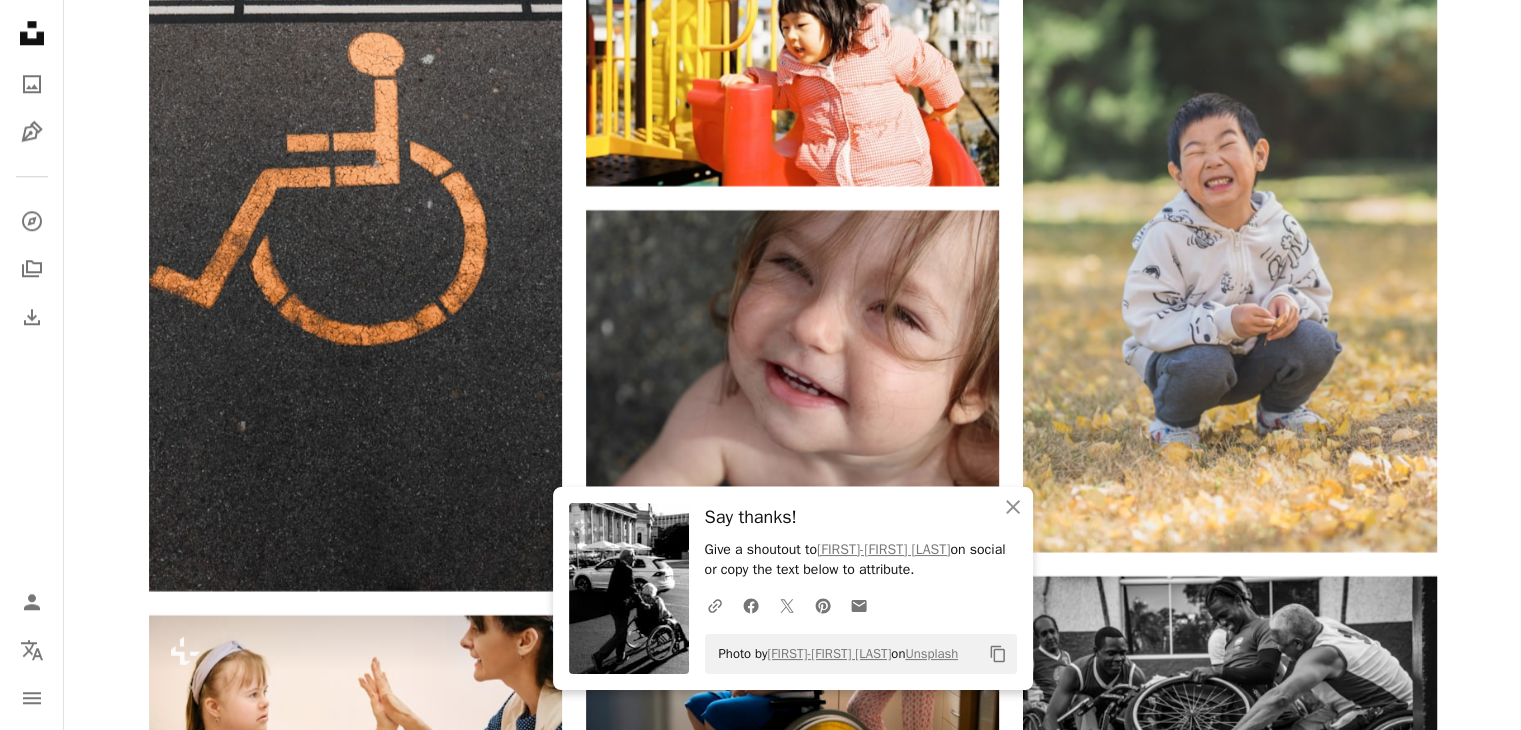 click on "Plus sign for Unsplash+ A heart A plus sign Getty Images For  Unsplash+ A lock Download A heart A plus sign Annie Spratt Arrow pointing down A heart A plus sign Catgirlmutant Arrow pointing down A heart A plus sign Jakub Pabis Available for hire A checkmark inside of a circle Arrow pointing down Plus sign for Unsplash+ A heart A plus sign Getty Images For  Unsplash+ A lock Download A heart A plus sign Tim Mossholder Arrow pointing down A heart A plus sign Nena Cordeiro Arrow pointing down A heart A plus sign Ortopediatri Çocuk Ortopedi Akademisi Arrow pointing down A heart A plus sign Nandhu Kumar Available for hire A checkmark inside of a circle Arrow pointing down A heart A plus sign marianne bos Arrow pointing down –– ––– –––  –– ––– –  ––– –––  ––––  –   – –– –––  – – ––– –– –– –––– –– On-brand and on budget images for your next campaign Learn More Plus sign for Unsplash+ A heart A plus sign Getty Images For  For" at bounding box center [792, -6835] 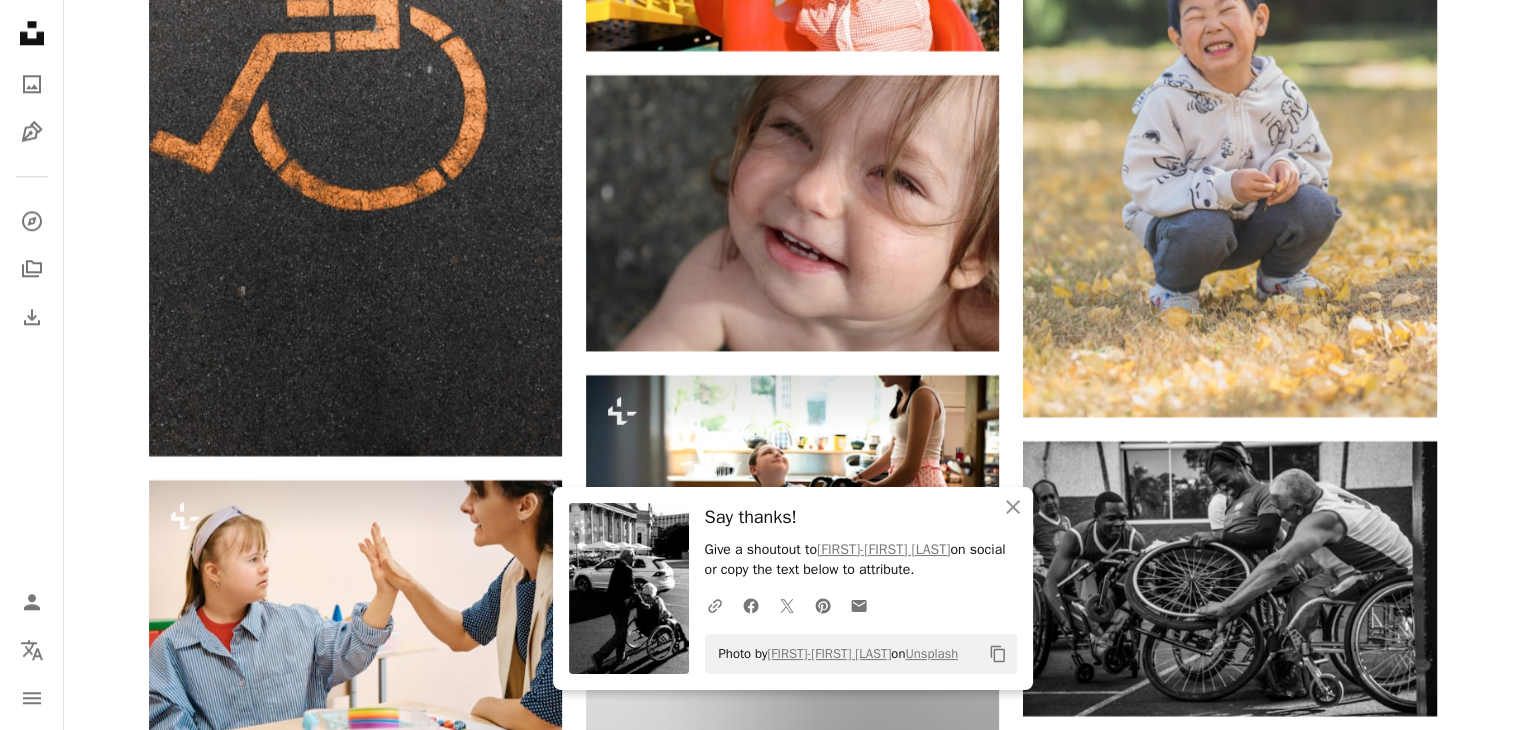 scroll, scrollTop: 17500, scrollLeft: 0, axis: vertical 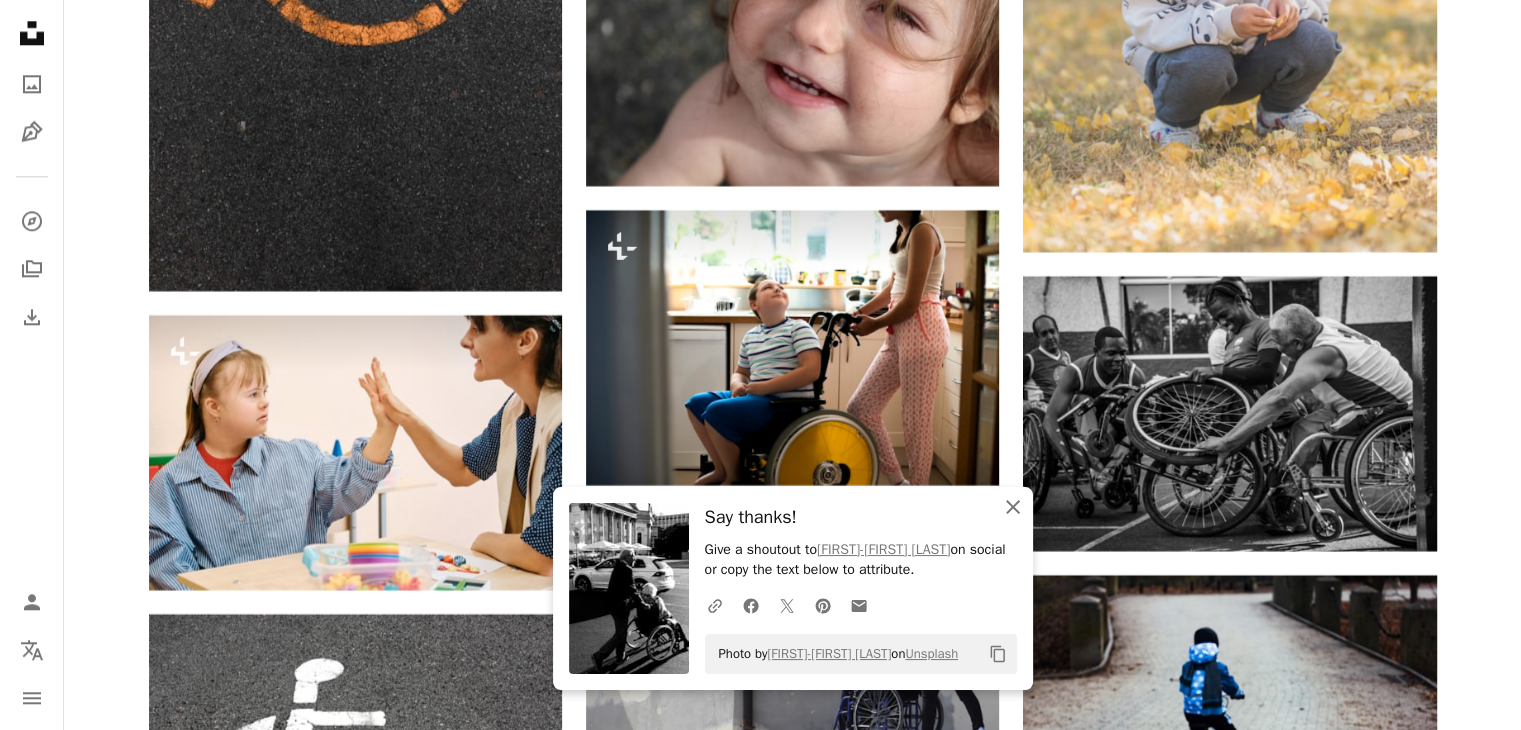 click on "An X shape" 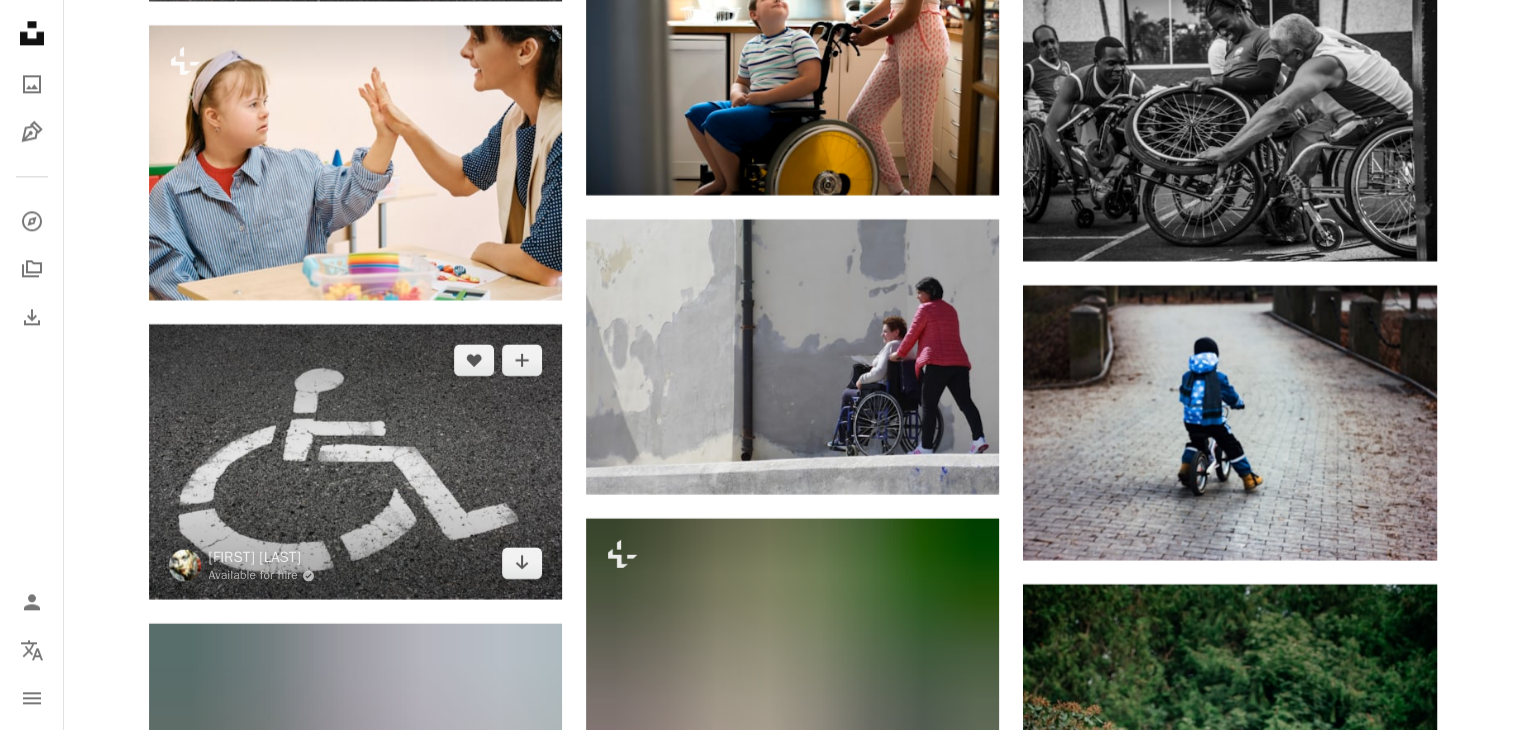 scroll, scrollTop: 17800, scrollLeft: 0, axis: vertical 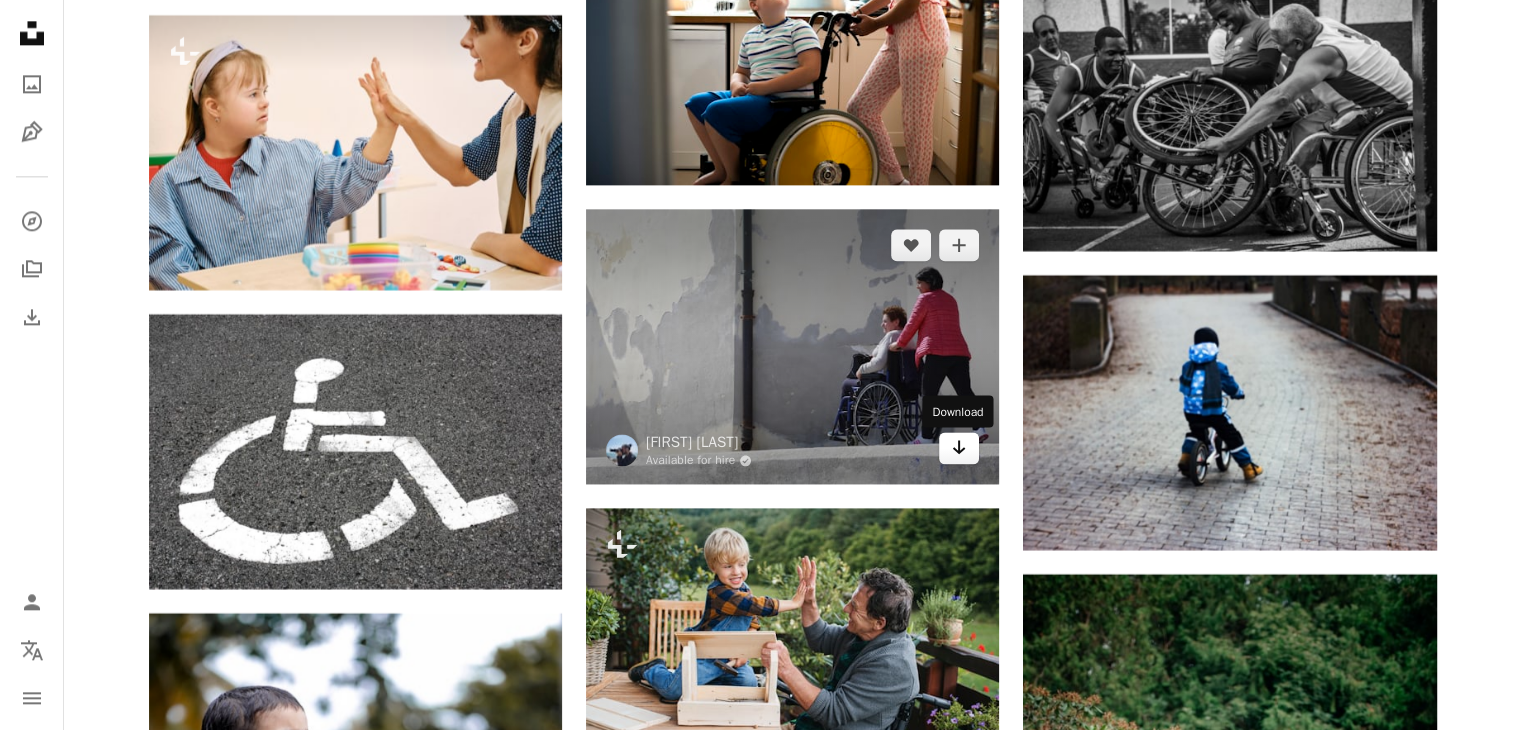 click on "Arrow pointing down" 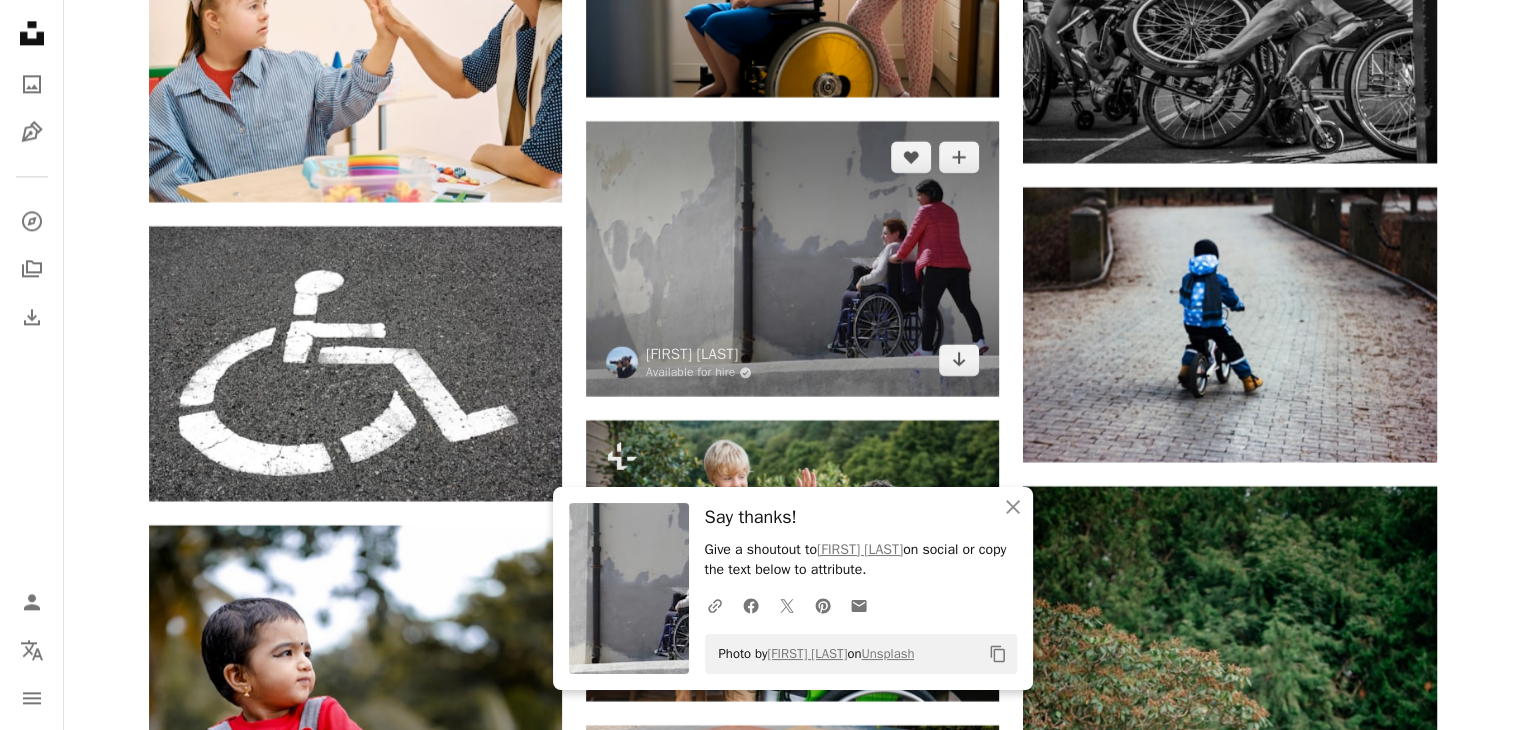scroll, scrollTop: 17900, scrollLeft: 0, axis: vertical 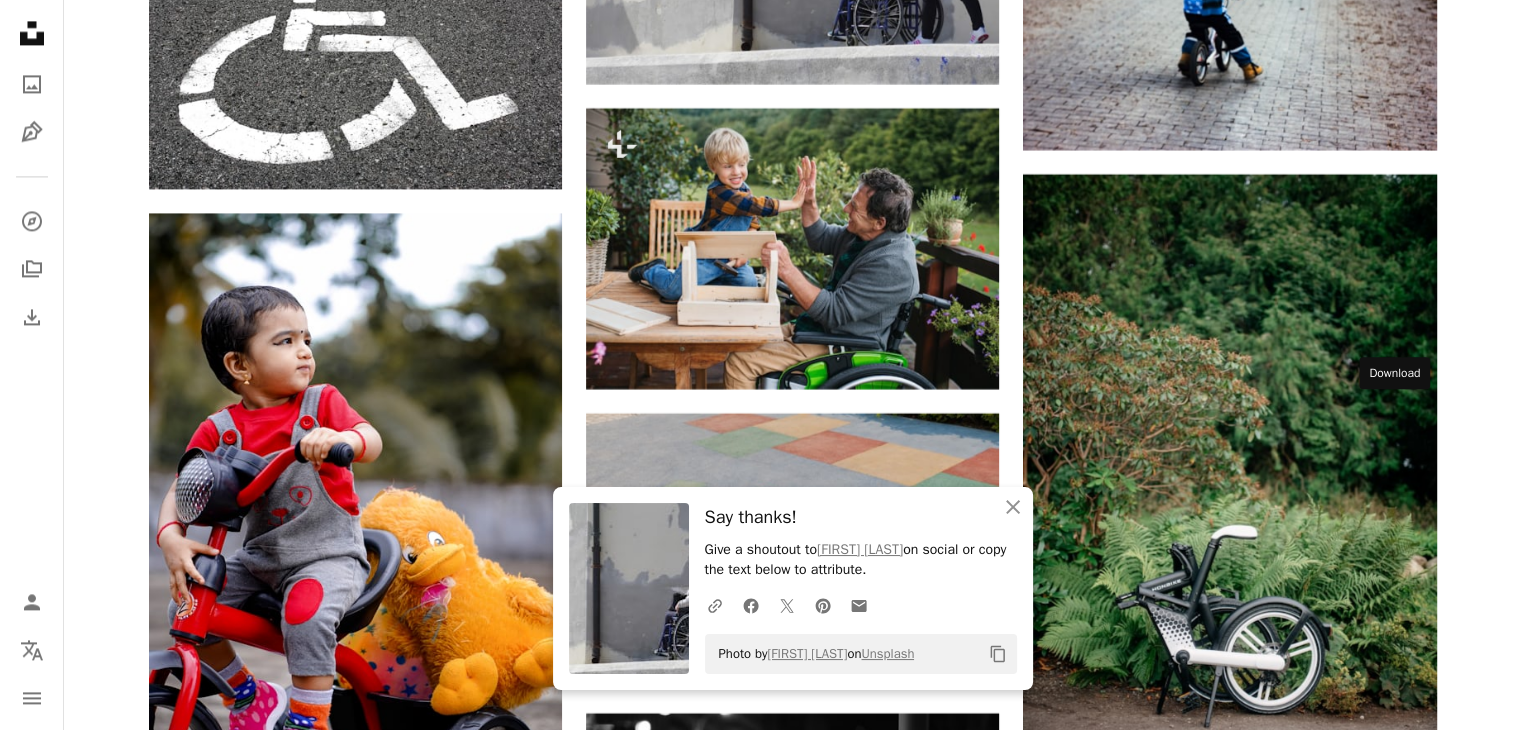 click on "Arrow pointing down" 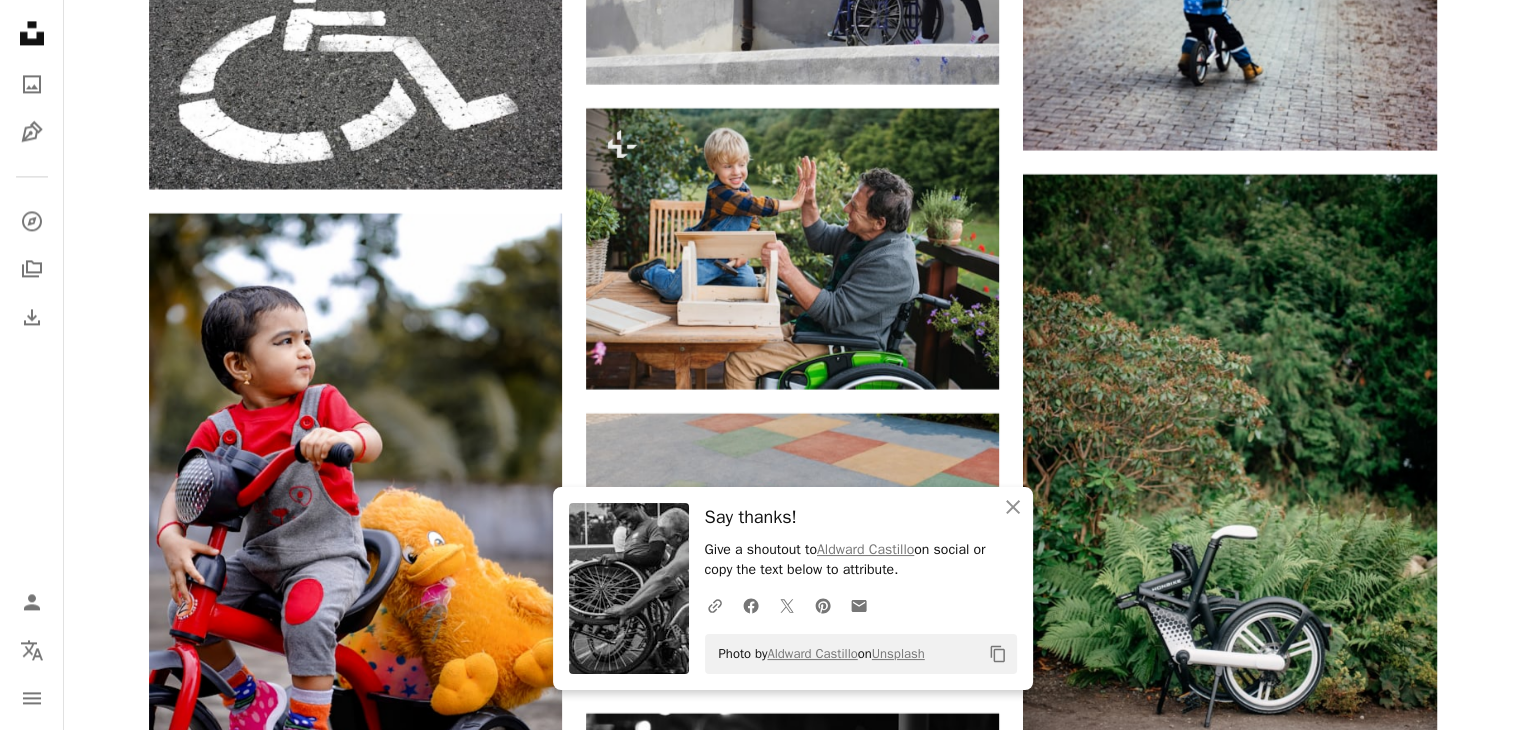 click on "Plus sign for Unsplash+ A heart A plus sign Getty Images For  Unsplash+ A lock Download A heart A plus sign Annie Spratt Arrow pointing down A heart A plus sign Catgirlmutant Arrow pointing down A heart A plus sign Jakub Pabis Available for hire A checkmark inside of a circle Arrow pointing down Plus sign for Unsplash+ A heart A plus sign Getty Images For  Unsplash+ A lock Download A heart A plus sign Tim Mossholder Arrow pointing down A heart A plus sign Nena Cordeiro Arrow pointing down A heart A plus sign Ortopediatri Çocuk Ortopedi Akademisi Arrow pointing down A heart A plus sign Nandhu Kumar Available for hire A checkmark inside of a circle Arrow pointing down A heart A plus sign marianne bos Arrow pointing down –– ––– –––  –– ––– –  ––– –––  ––––  –   – –– –––  – – ––– –– –– –––– –– On-brand and on budget images for your next campaign Learn More Plus sign for Unsplash+ A heart A plus sign Getty Images For  For" at bounding box center (792, -6638) 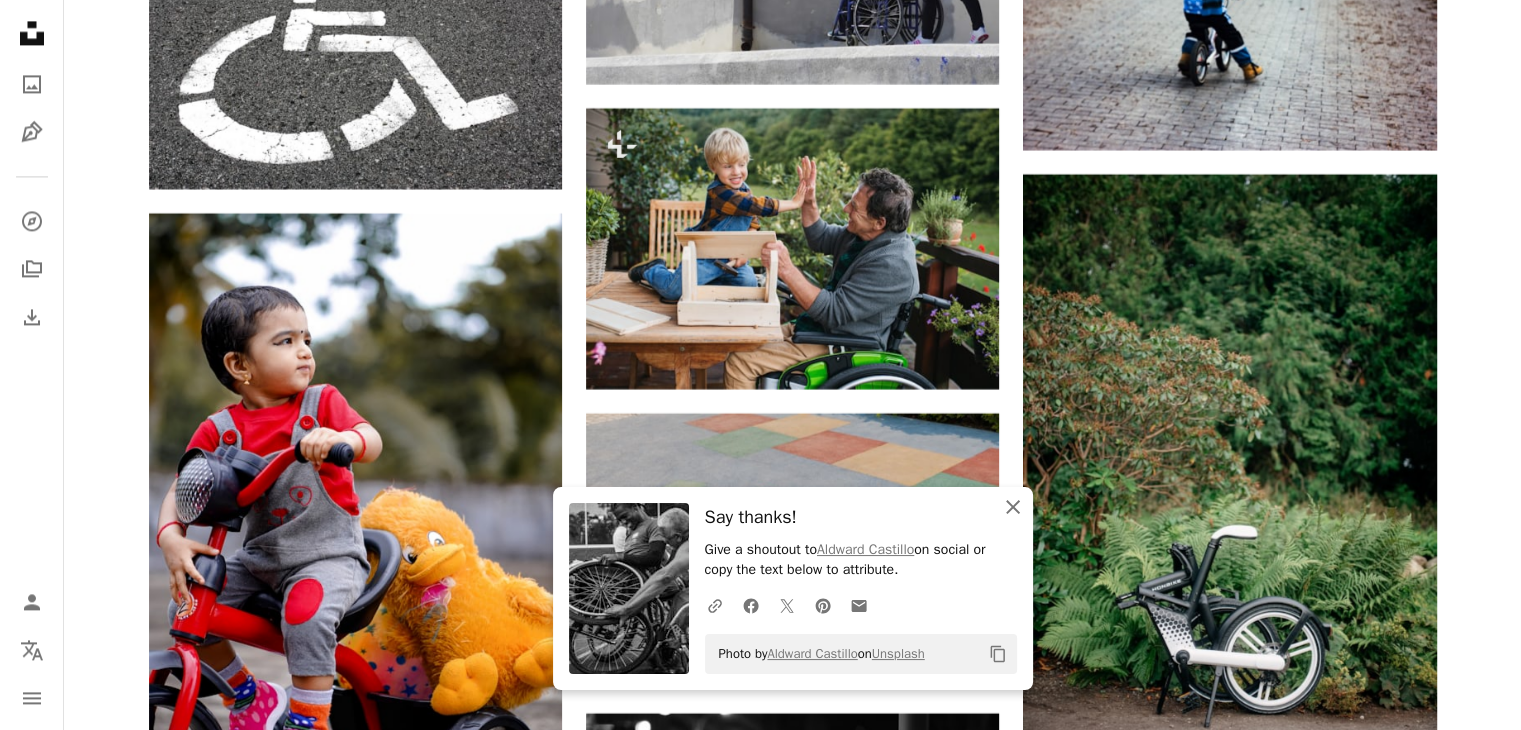 click 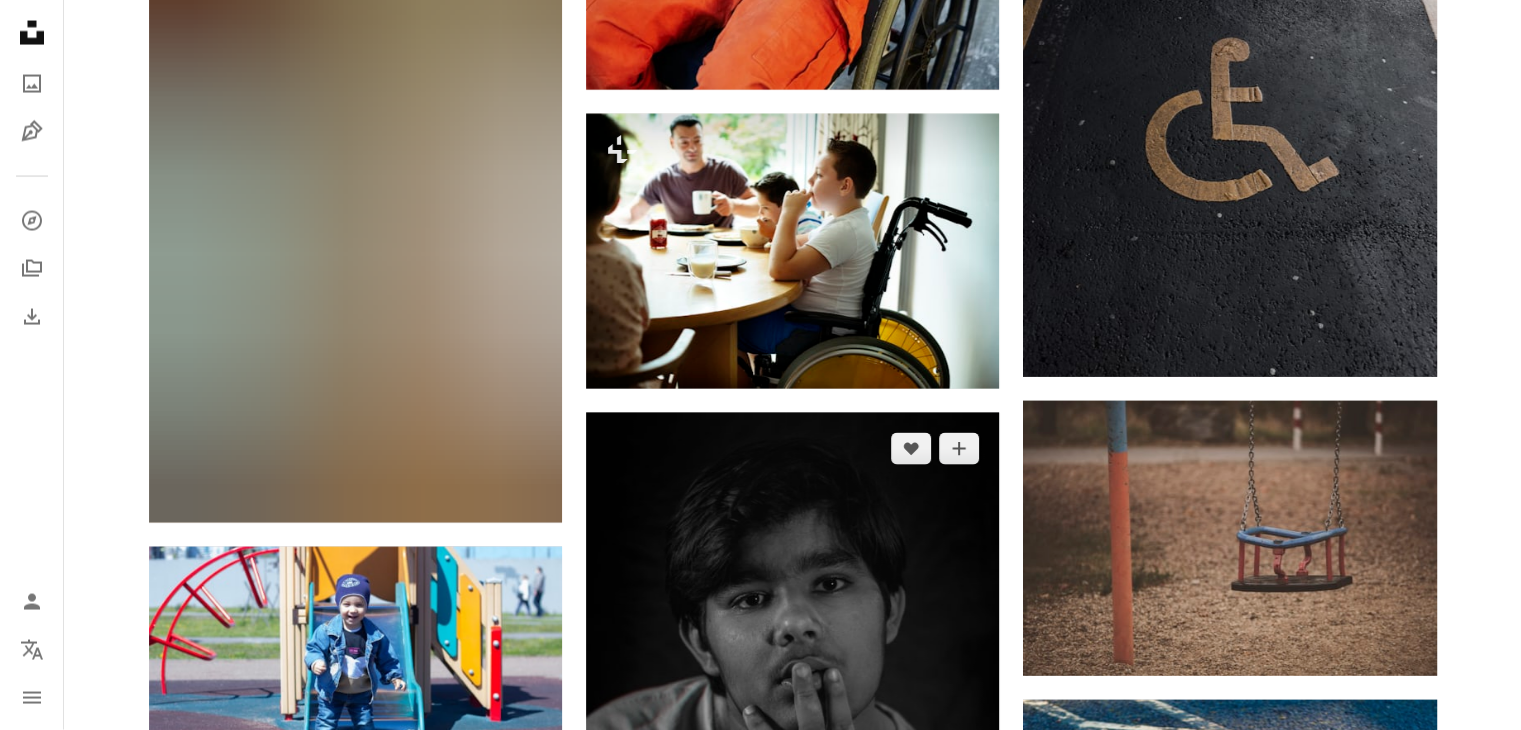 scroll, scrollTop: 42600, scrollLeft: 0, axis: vertical 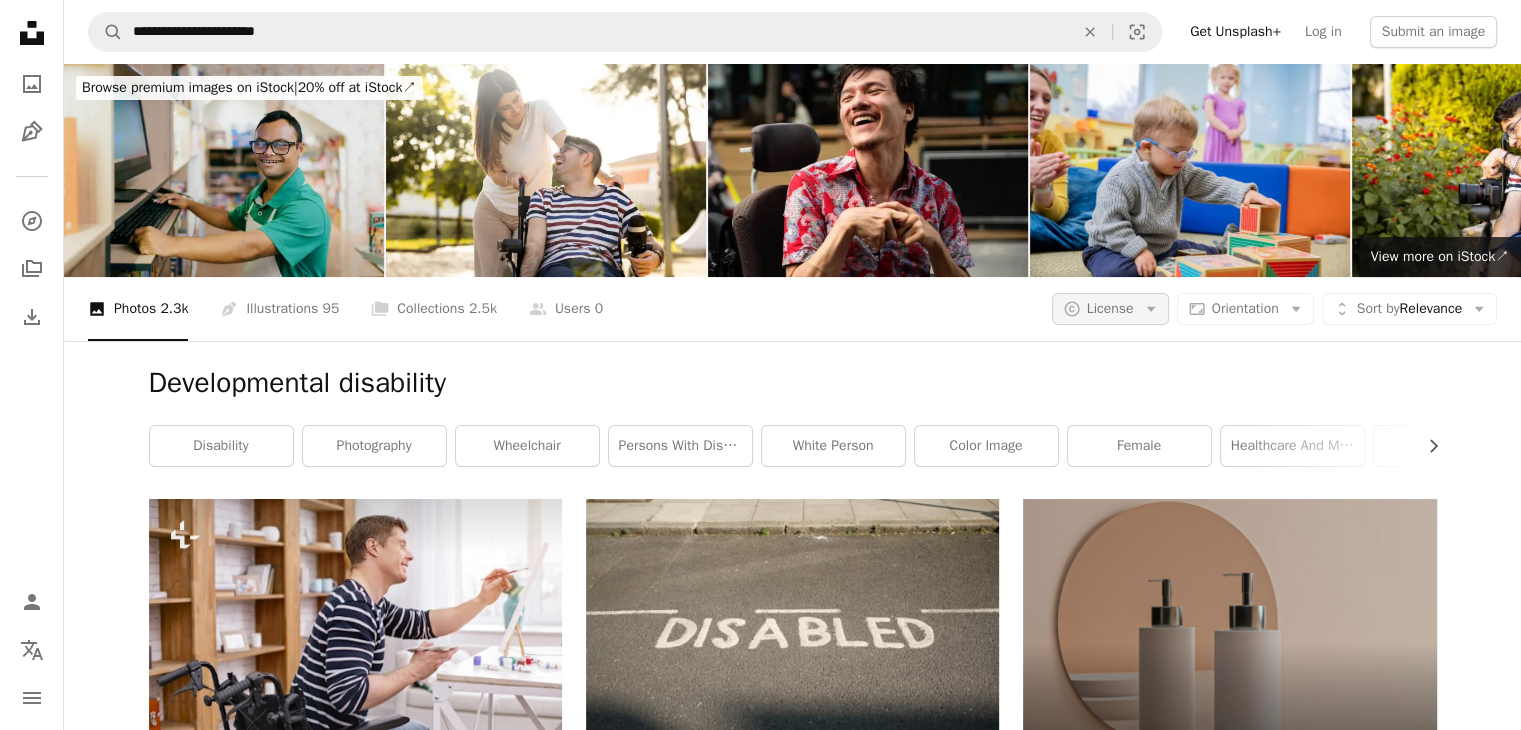 click on "A copyright icon © License Arrow down" at bounding box center [1110, 309] 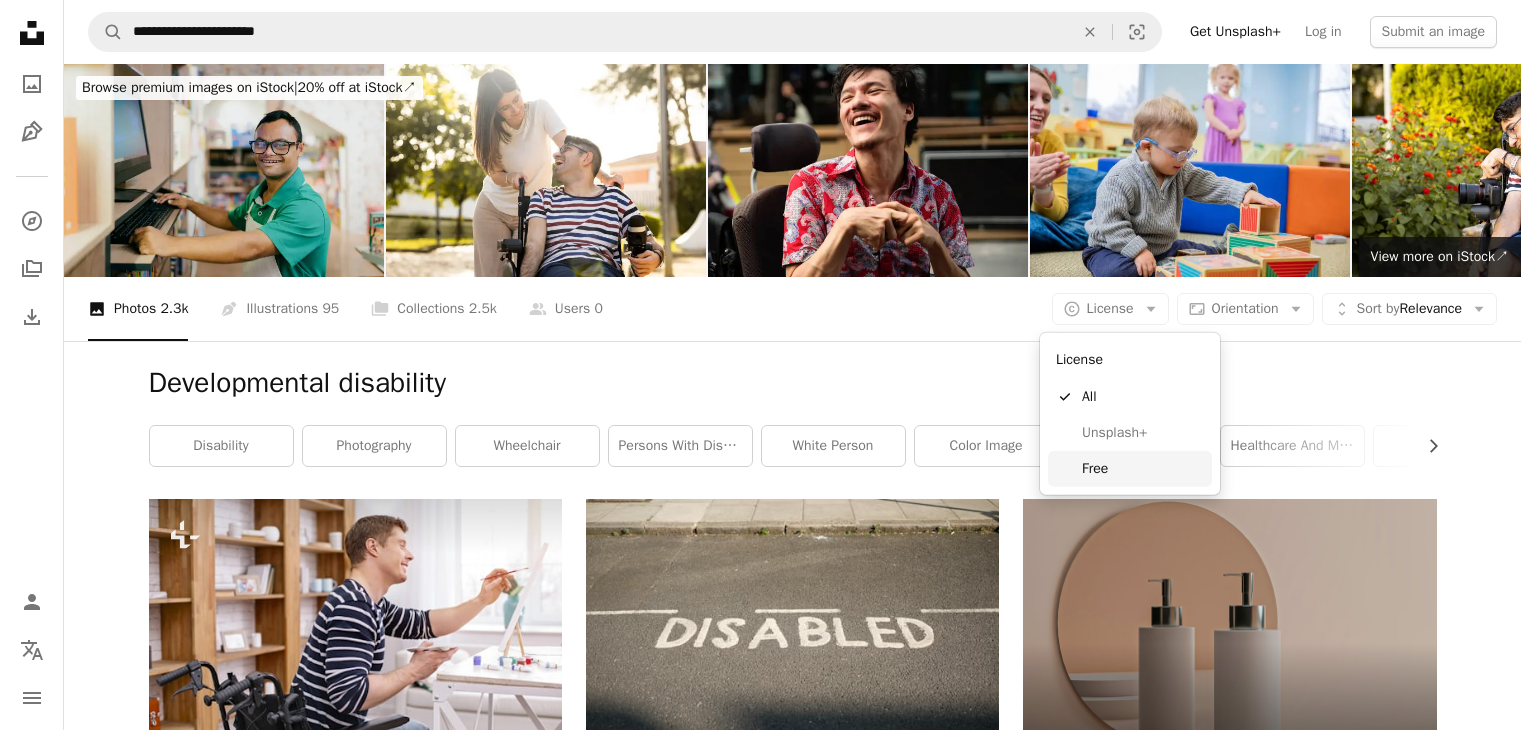 drag, startPoint x: 1089, startPoint y: 467, endPoint x: 984, endPoint y: 370, distance: 142.94754 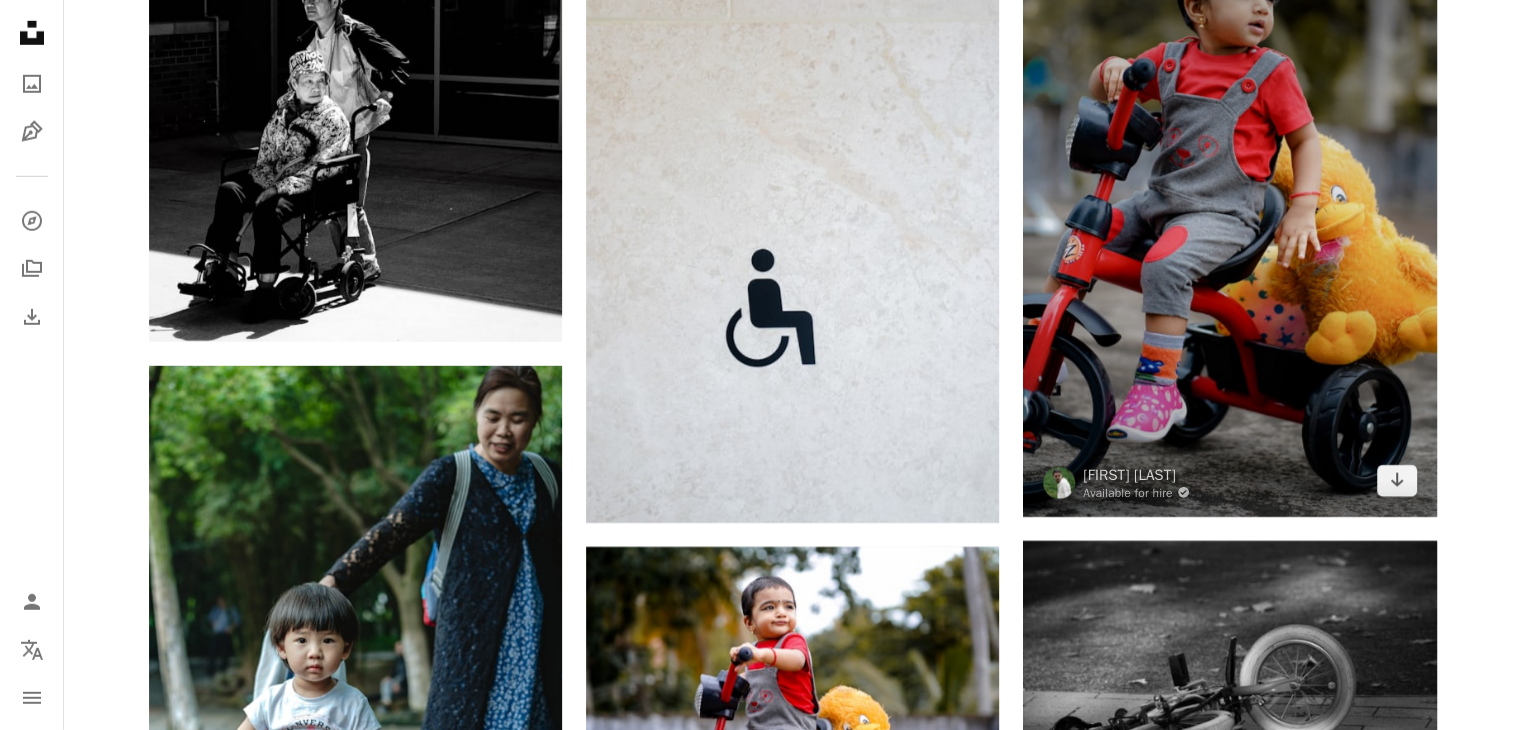 scroll, scrollTop: 6100, scrollLeft: 0, axis: vertical 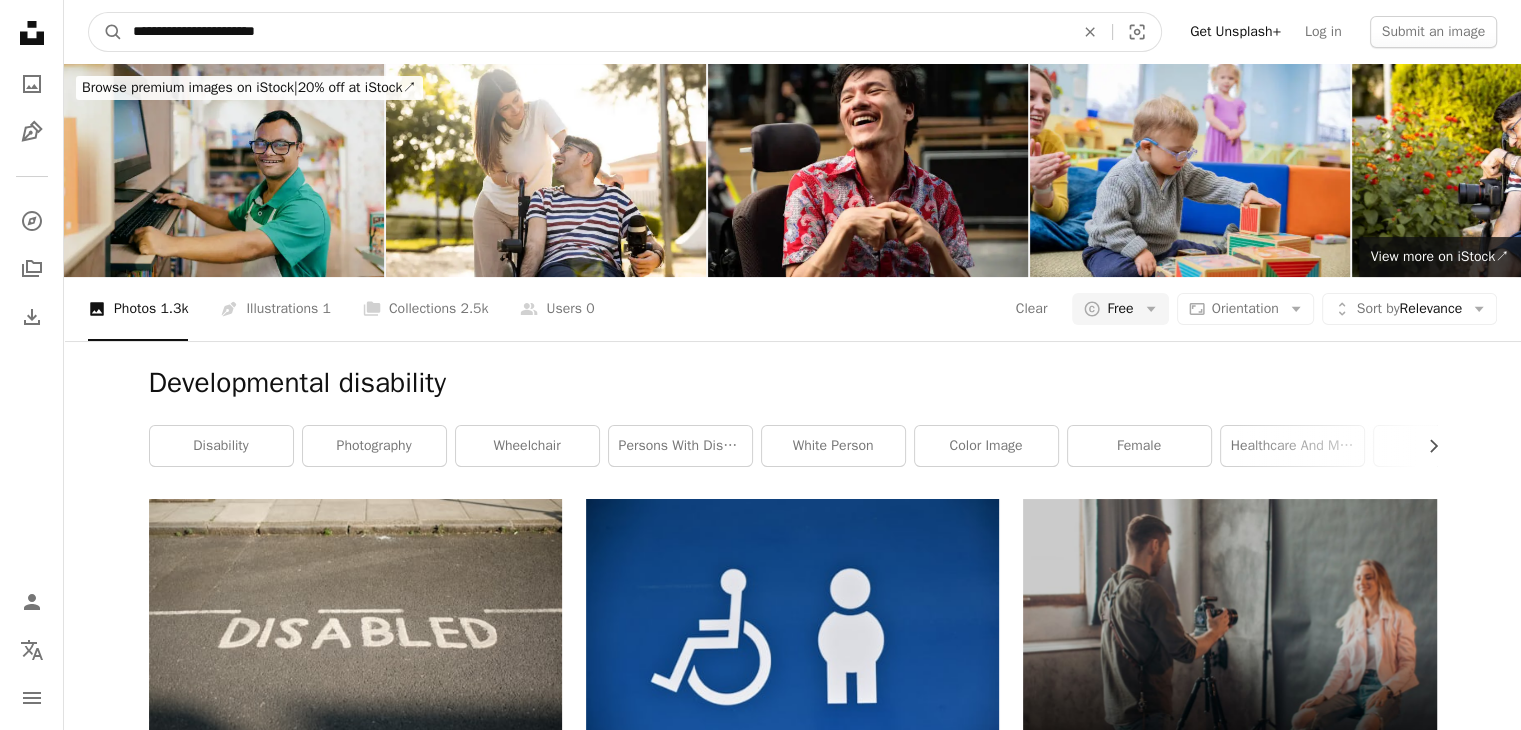 click on "**********" at bounding box center (595, 32) 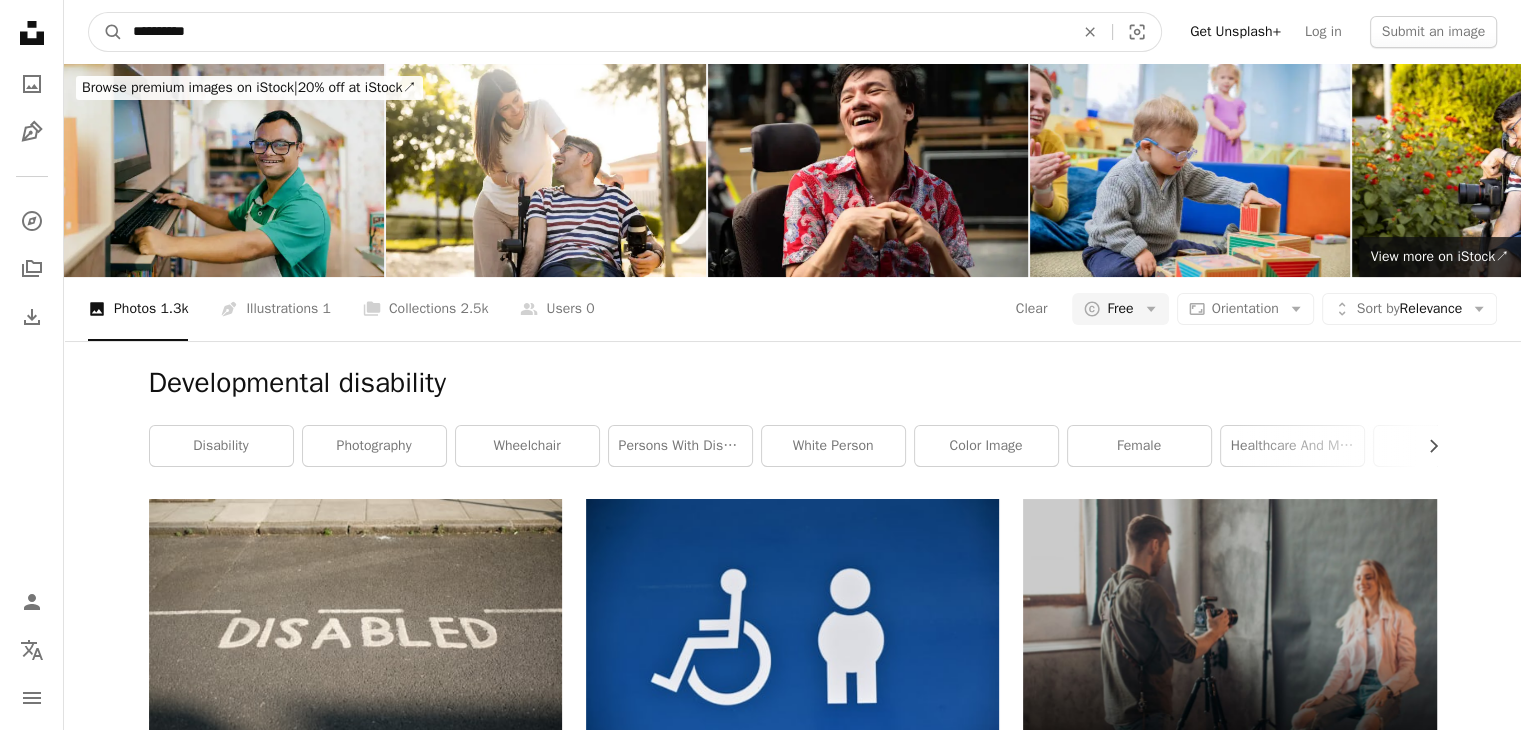 type on "**********" 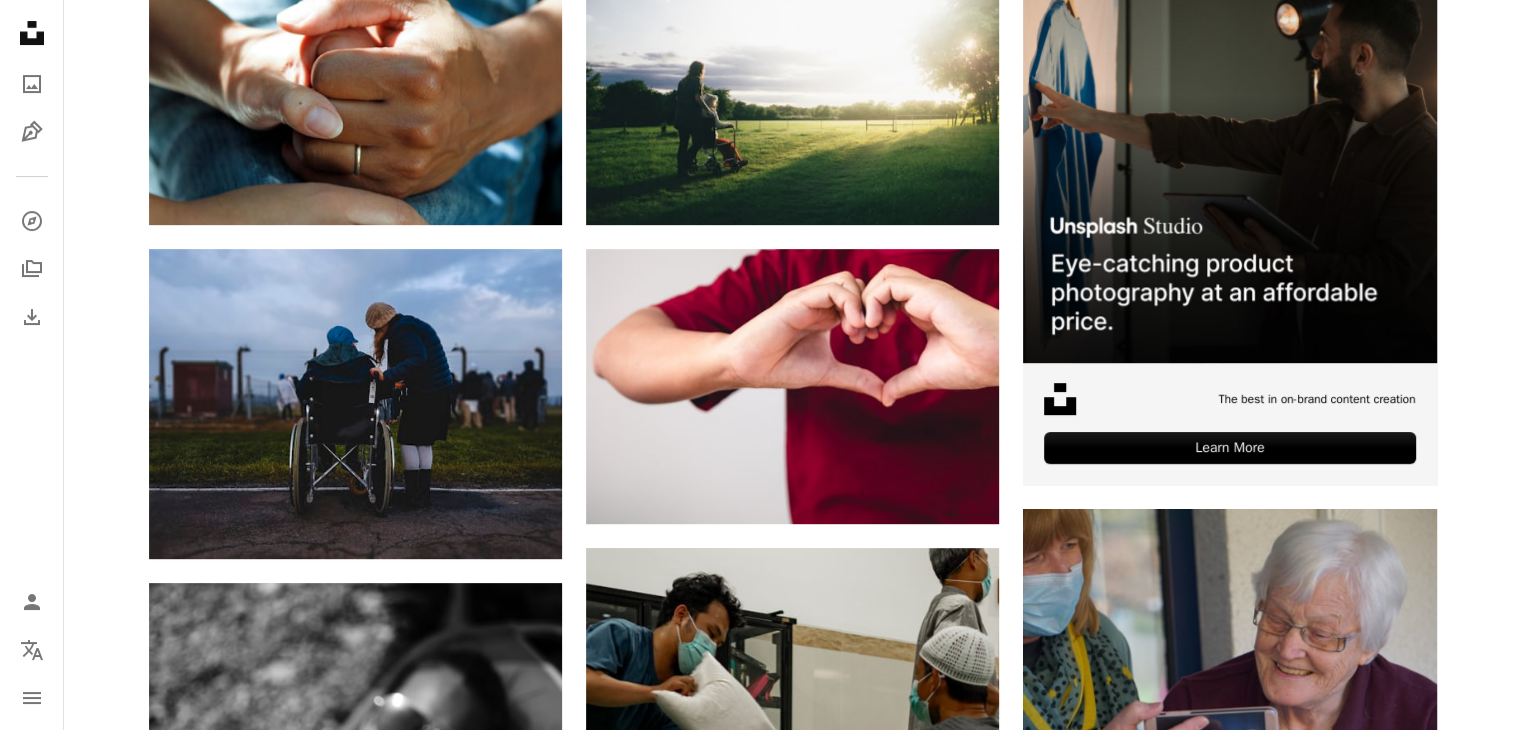 scroll, scrollTop: 600, scrollLeft: 0, axis: vertical 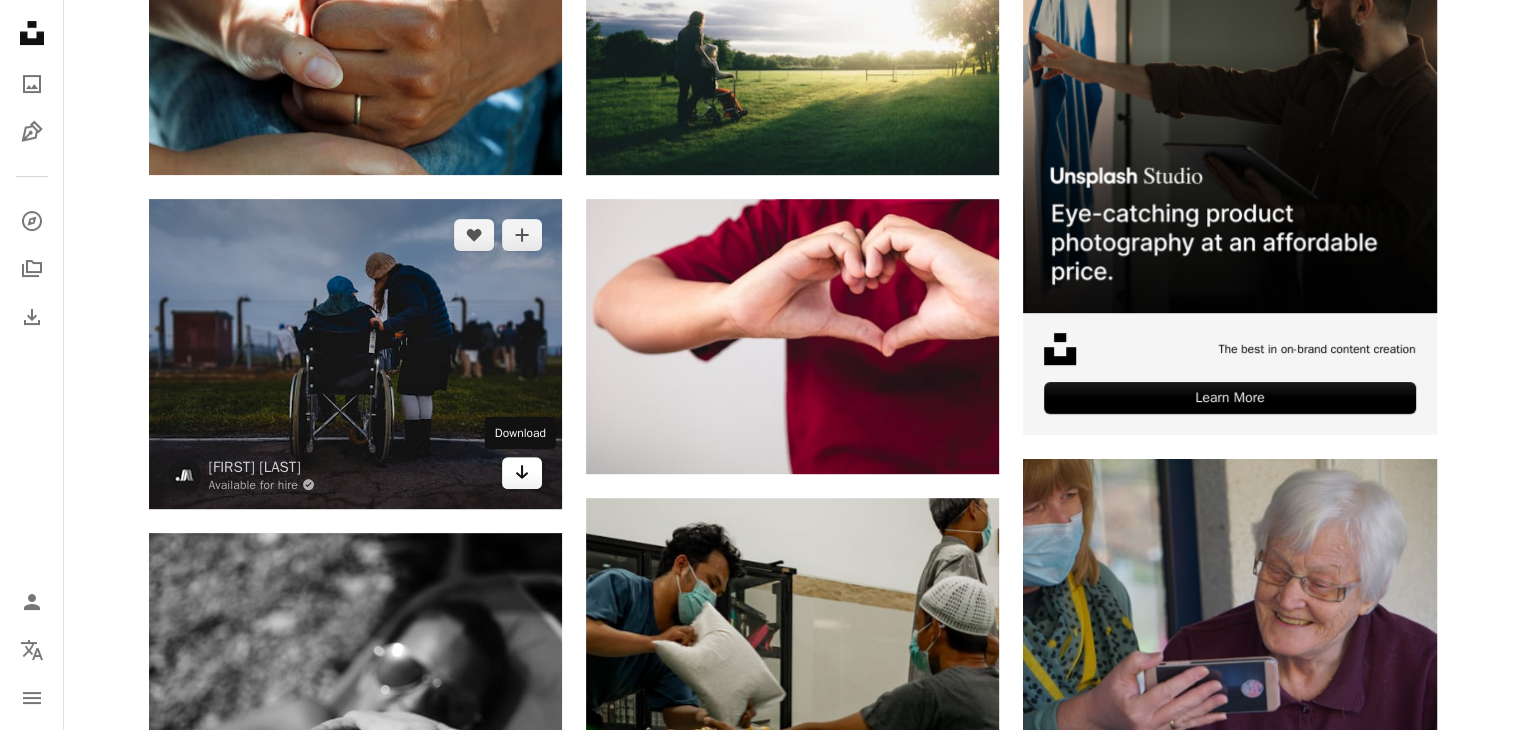 click on "Arrow pointing down" 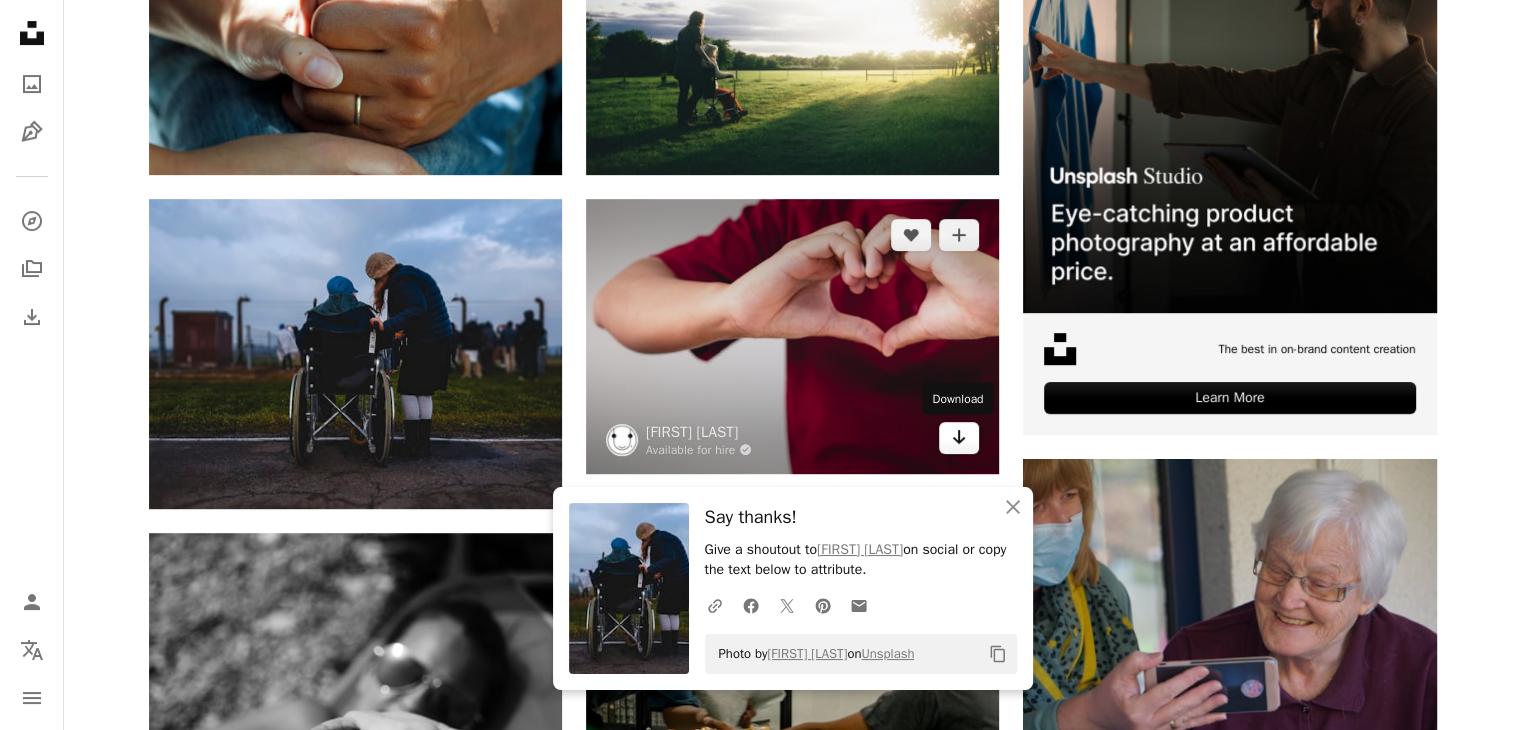 click 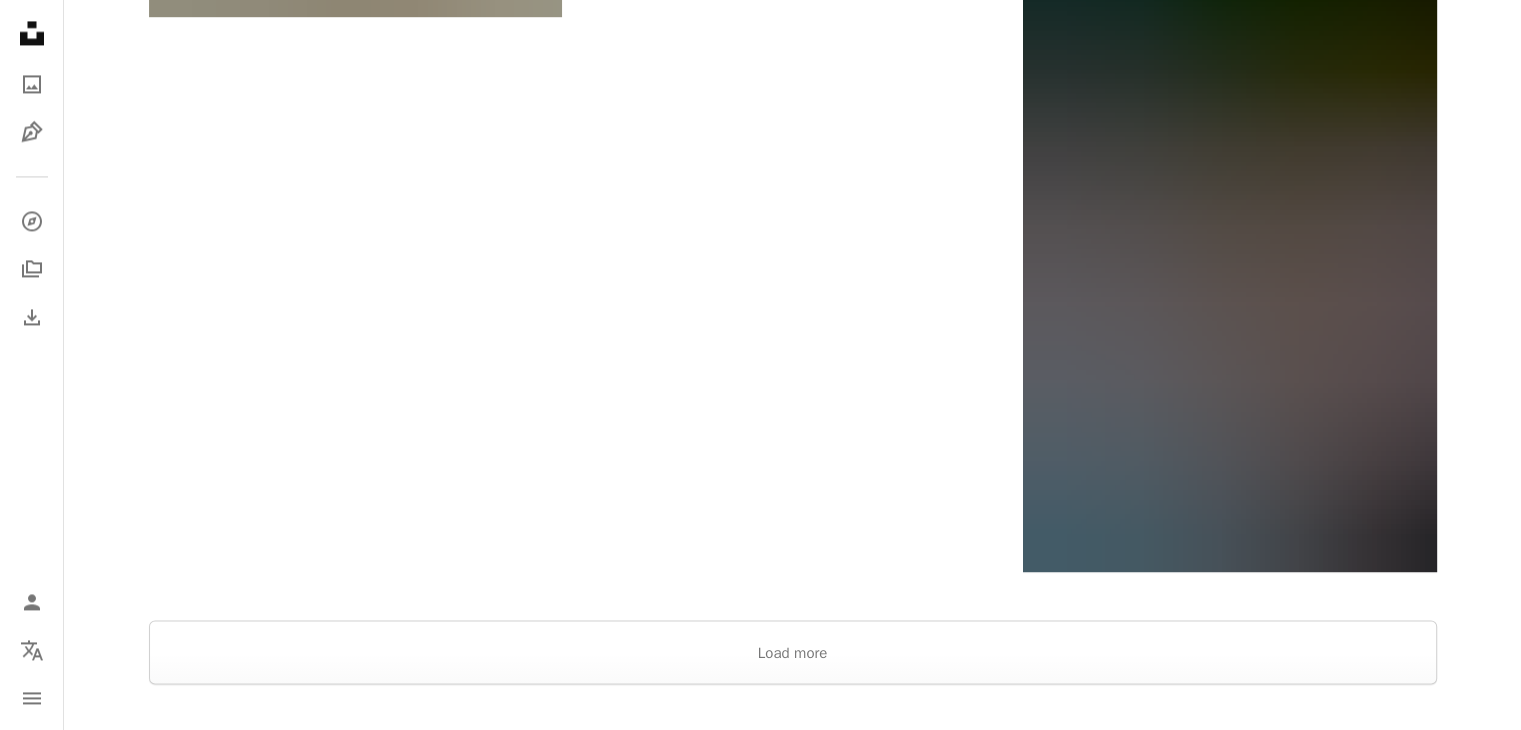 scroll, scrollTop: 3231, scrollLeft: 0, axis: vertical 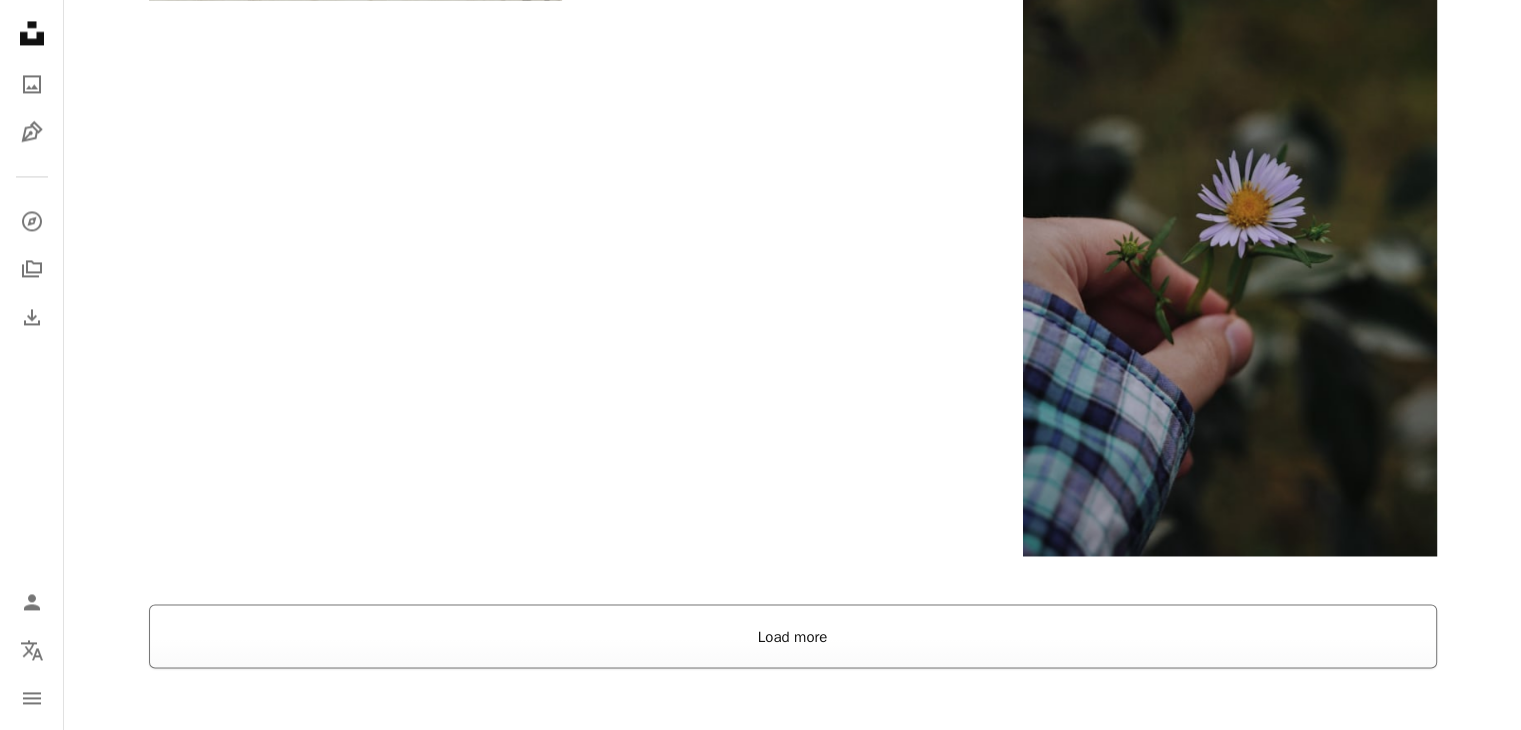 click on "Load more" at bounding box center (793, 636) 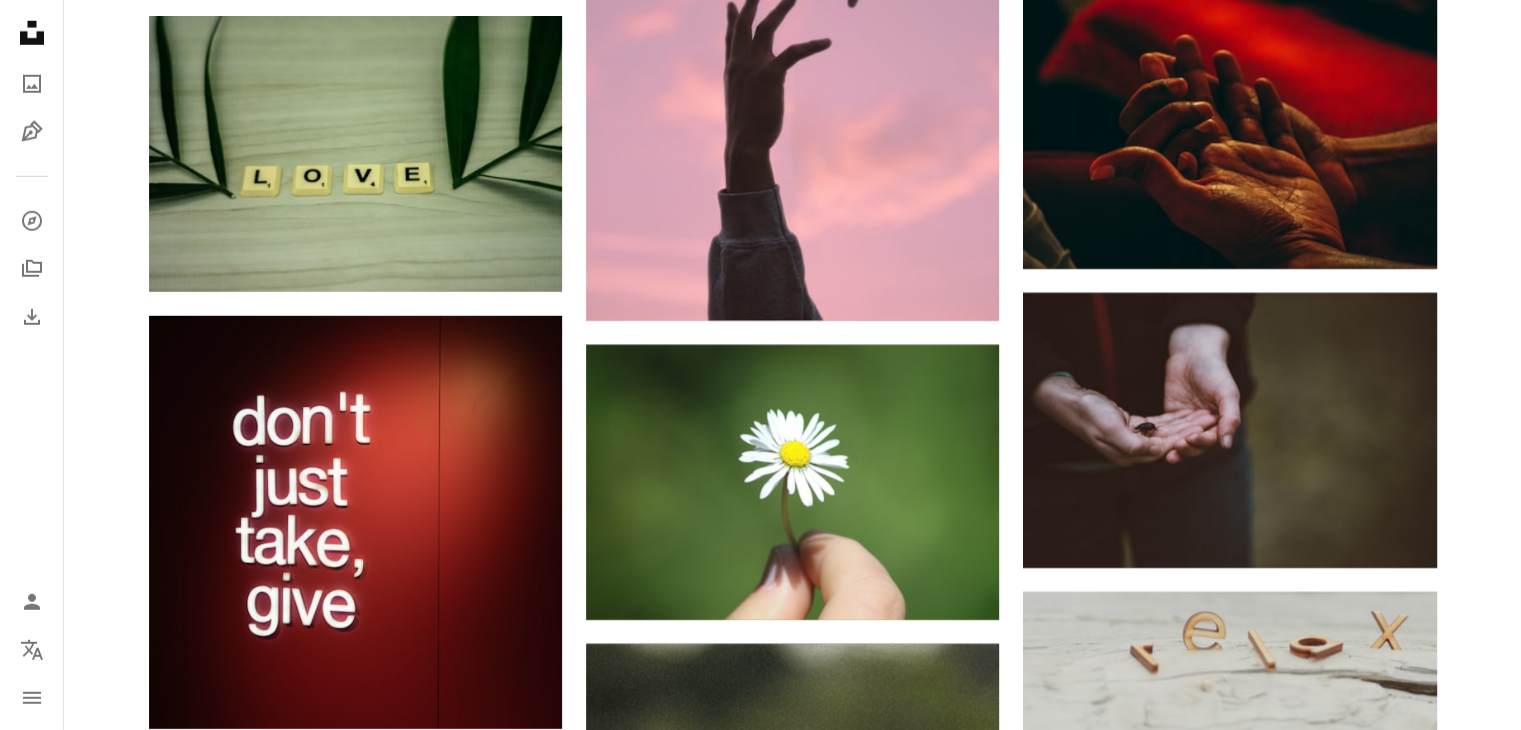 scroll, scrollTop: 6231, scrollLeft: 0, axis: vertical 